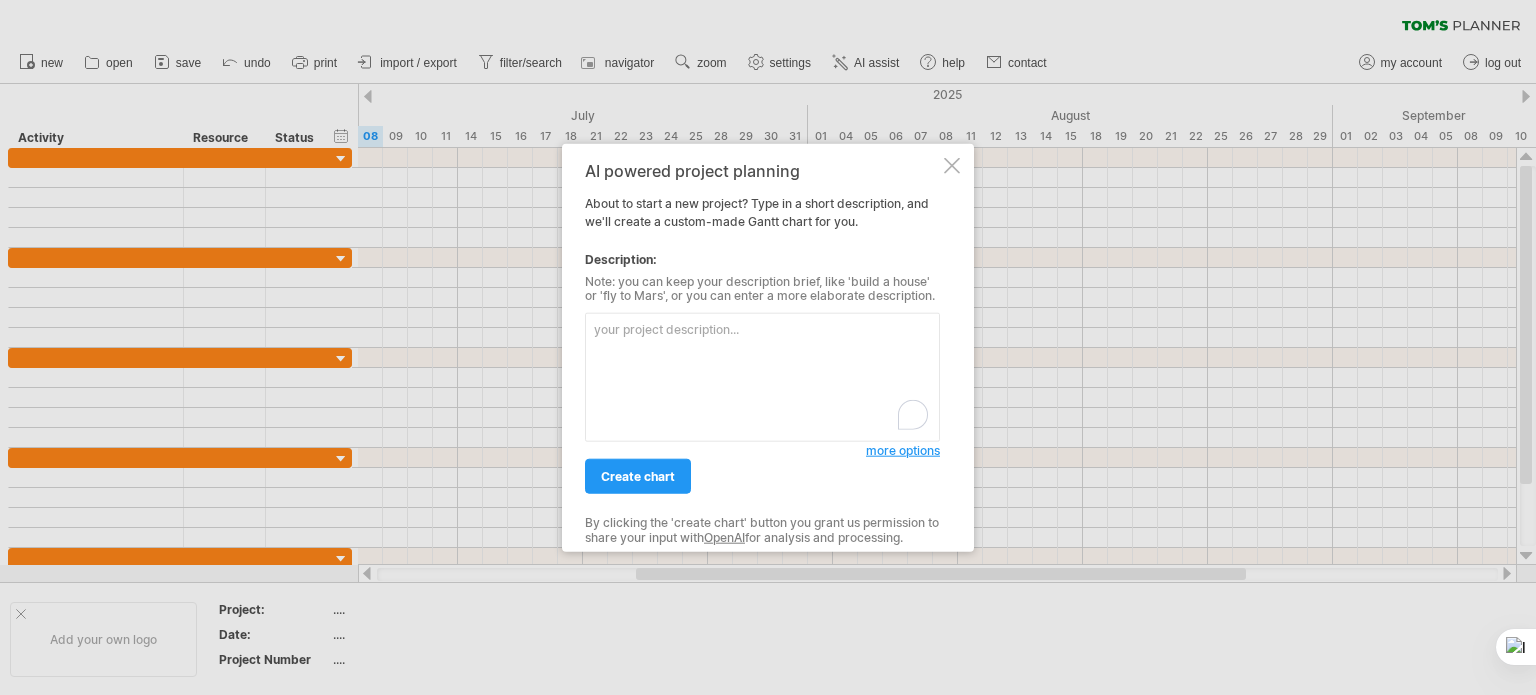 scroll, scrollTop: 0, scrollLeft: 0, axis: both 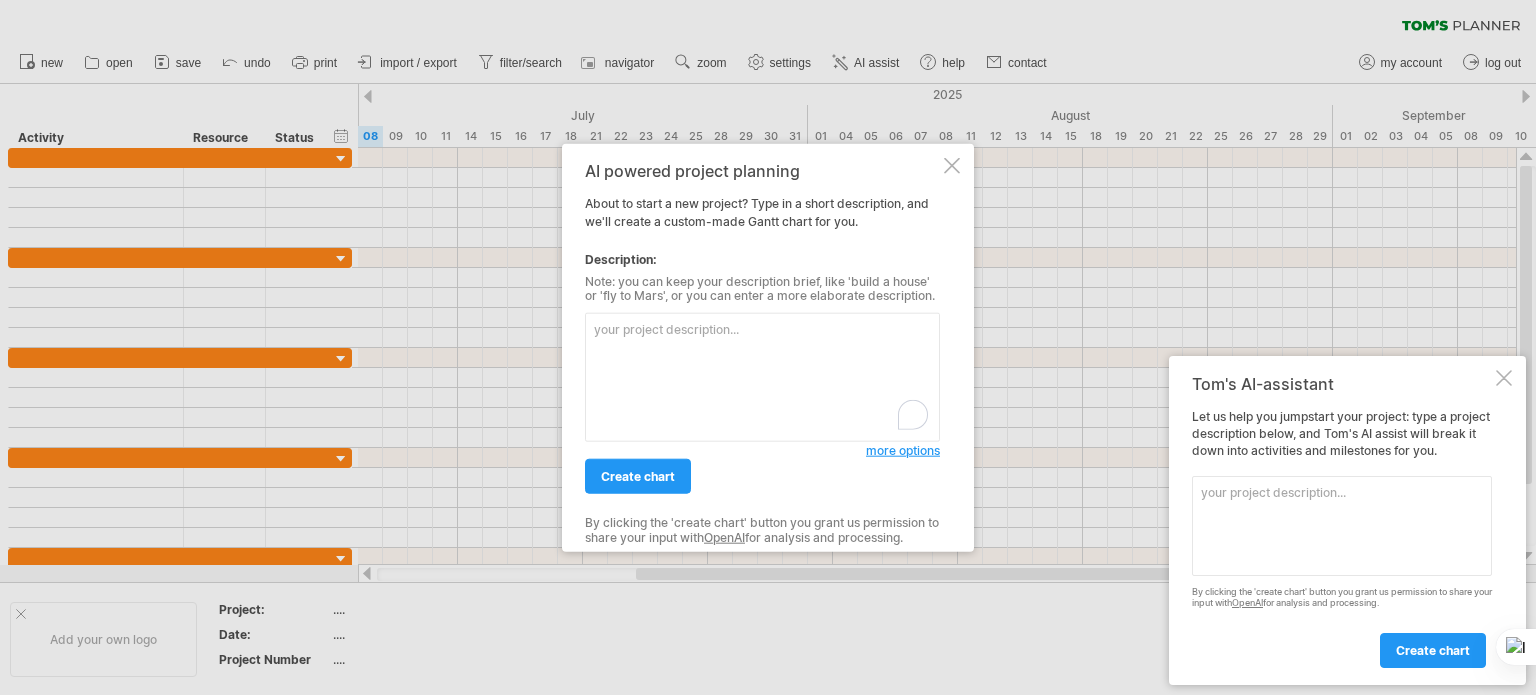 click at bounding box center [762, 377] 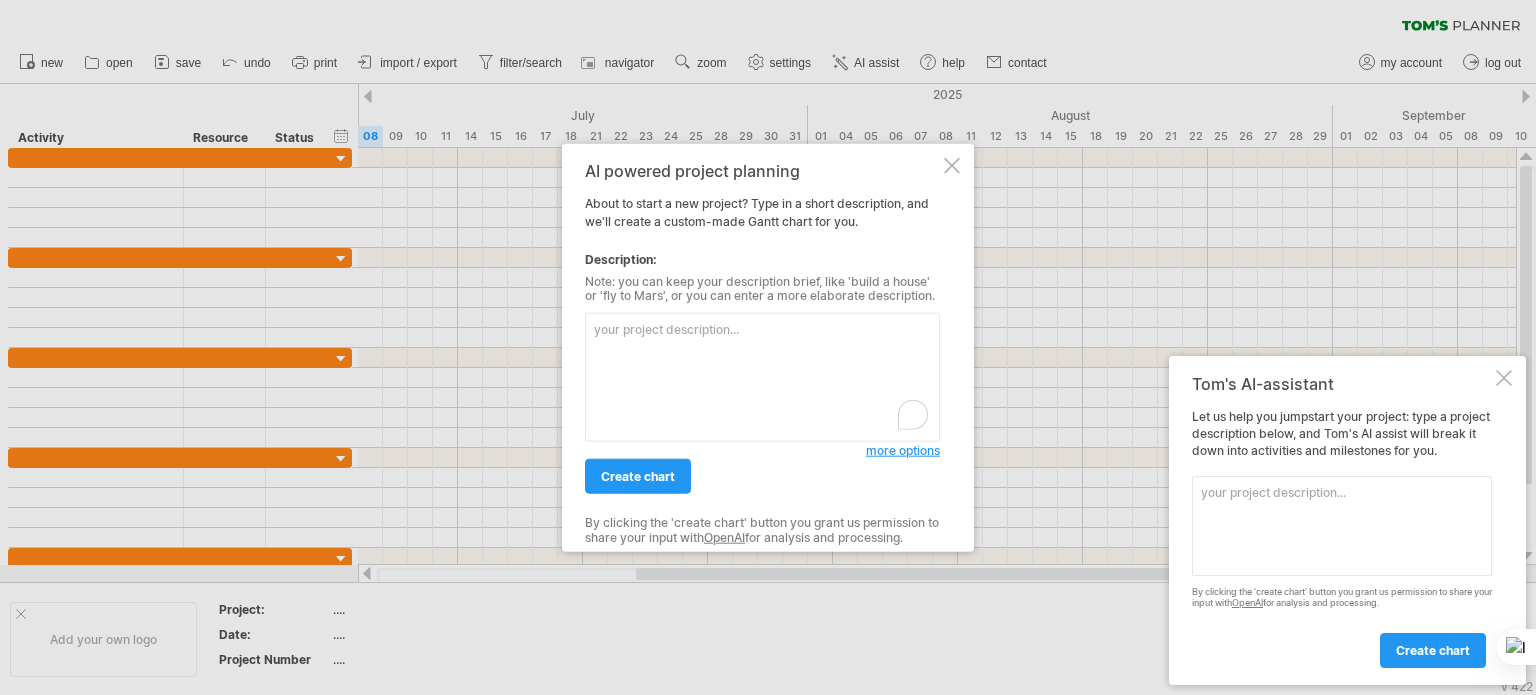 paste on "We are a company in the electronics industry currently preparing for the supply and sale of UPS and FWU systems. Yankey Engineering is acting as the general contractor to fulfill all requirements from the owner, Keppel (the end client). The ultimate goal of the project is to establish a reliable infrastructure to ensure the stable operation of the data center.
The overall supply chain is structured as follows: Huawei > Sunlite > Energy Focus Inc. (EFOI) > Yankey > Keppel.
Due to the international sensitivity surrounding the Huawei brand, all products sold to Yankey will be branded under EFOI, in cooperation with Energy Focus Inc. Sunlite is considered our affiliated company in Hong Kong, as we are fully responsible for the operations and coordination involved." 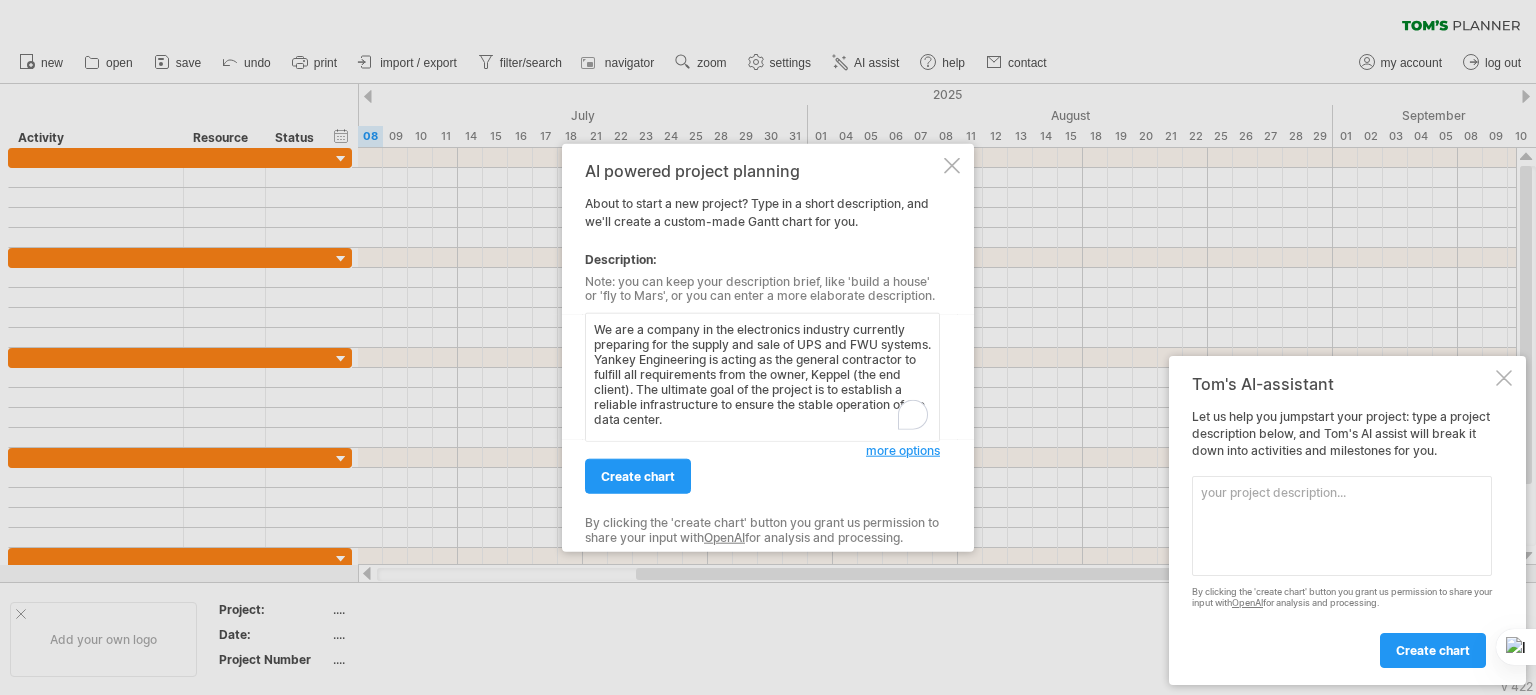 scroll, scrollTop: 139, scrollLeft: 0, axis: vertical 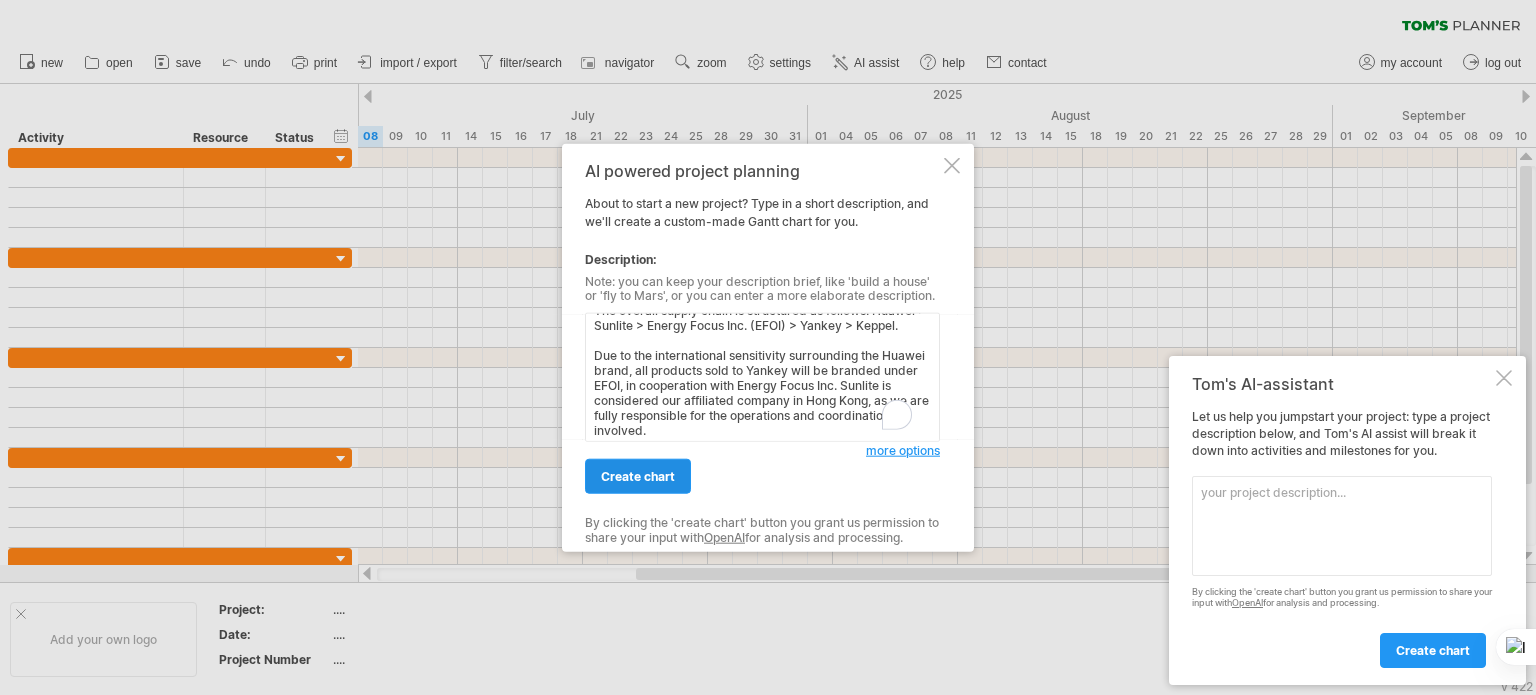 type on "We are a company in the electronics industry currently preparing for the supply and sale of UPS and FWU systems. Yankey Engineering is acting as the general contractor to fulfill all requirements from the owner, Keppel (the end client). The ultimate goal of the project is to establish a reliable infrastructure to ensure the stable operation of the data center.
The overall supply chain is structured as follows: Huawei > Sunlite > Energy Focus Inc. (EFOI) > Yankey > Keppel.
Due to the international sensitivity surrounding the Huawei brand, all products sold to Yankey will be branded under EFOI, in cooperation with Energy Focus Inc. Sunlite is considered our affiliated company in Hong Kong, as we are fully responsible for the operations and coordination involved." 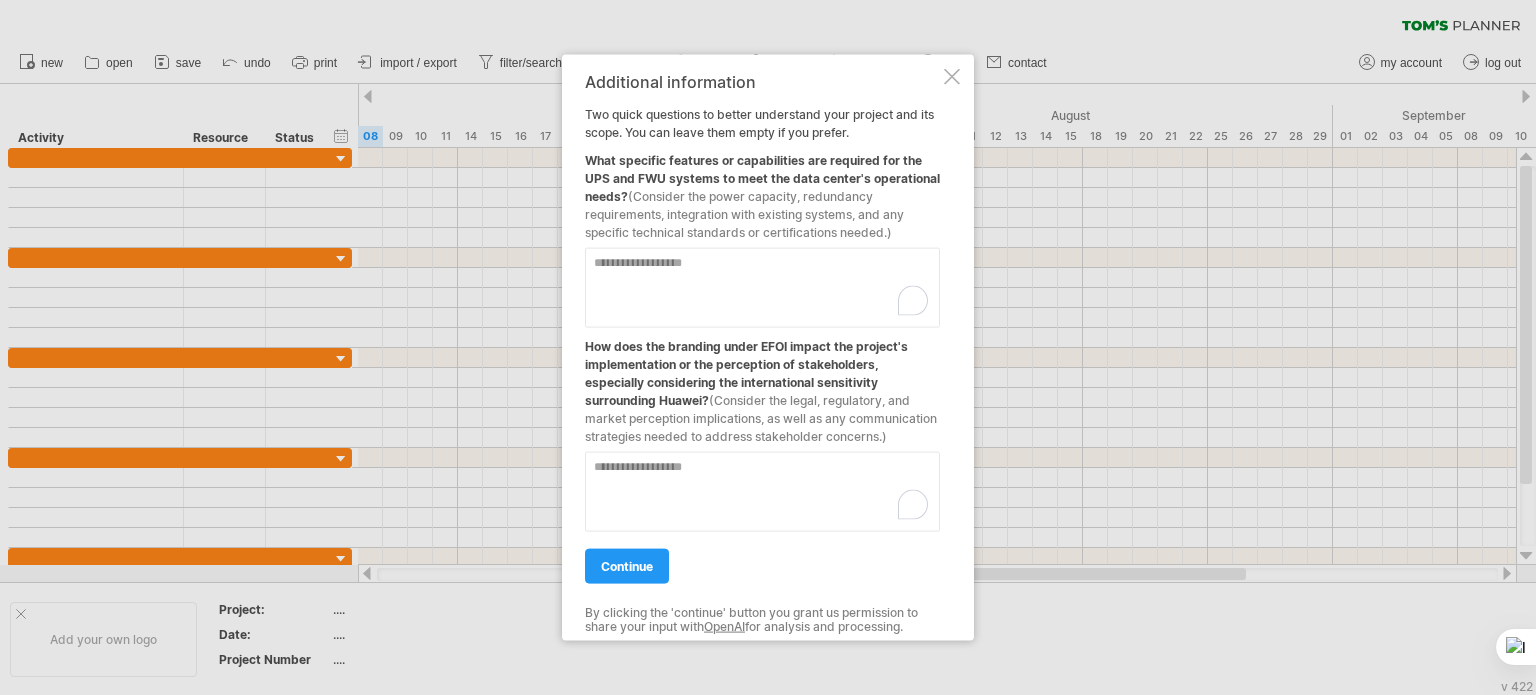 click at bounding box center [762, 287] 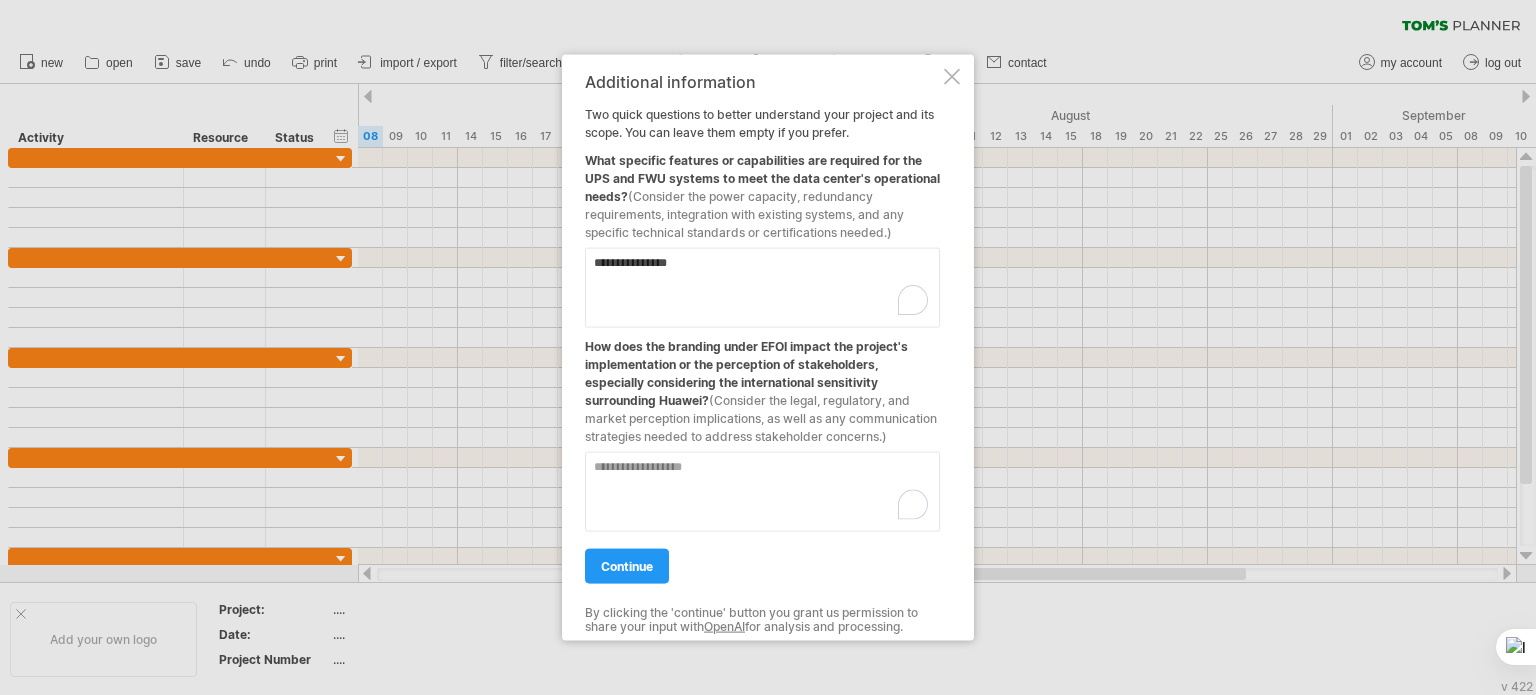 type on "**********" 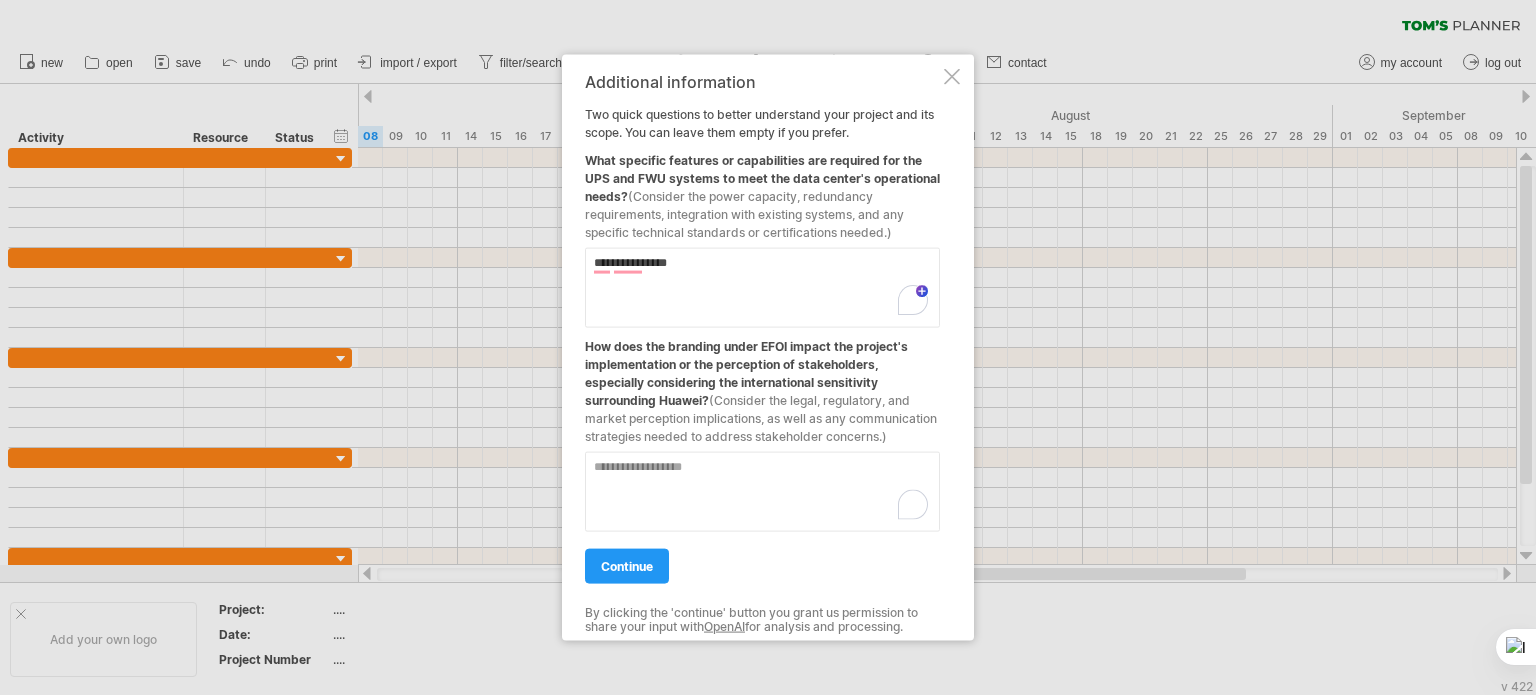 click at bounding box center [762, 287] 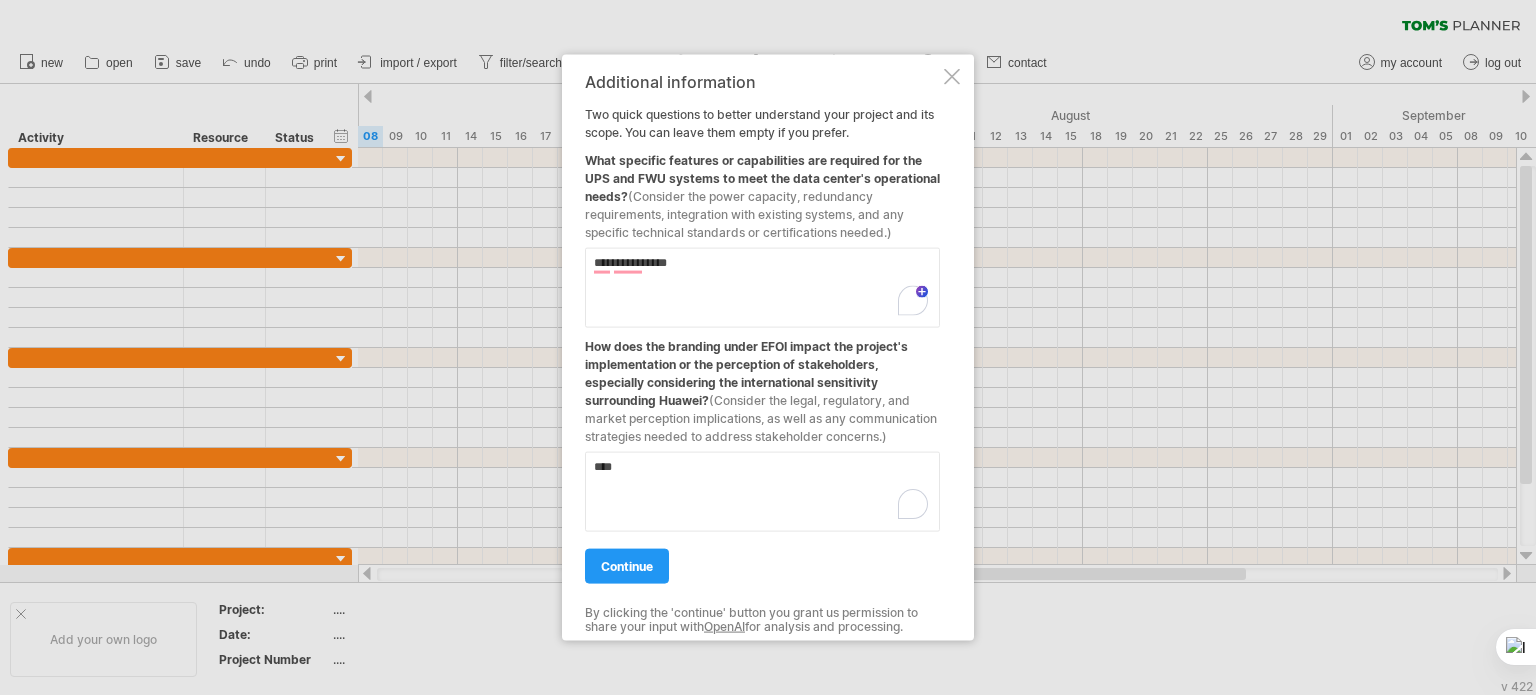 click on "How does the branding under EFOI impact the project's implementation or the perception of stakeholders, especially considering the international sensitivity surrounding Huawei? (Consider the legal, regulatory, and market perception implications, as well as any communication strategies needed to address stakeholder concerns.)" at bounding box center (762, 386) 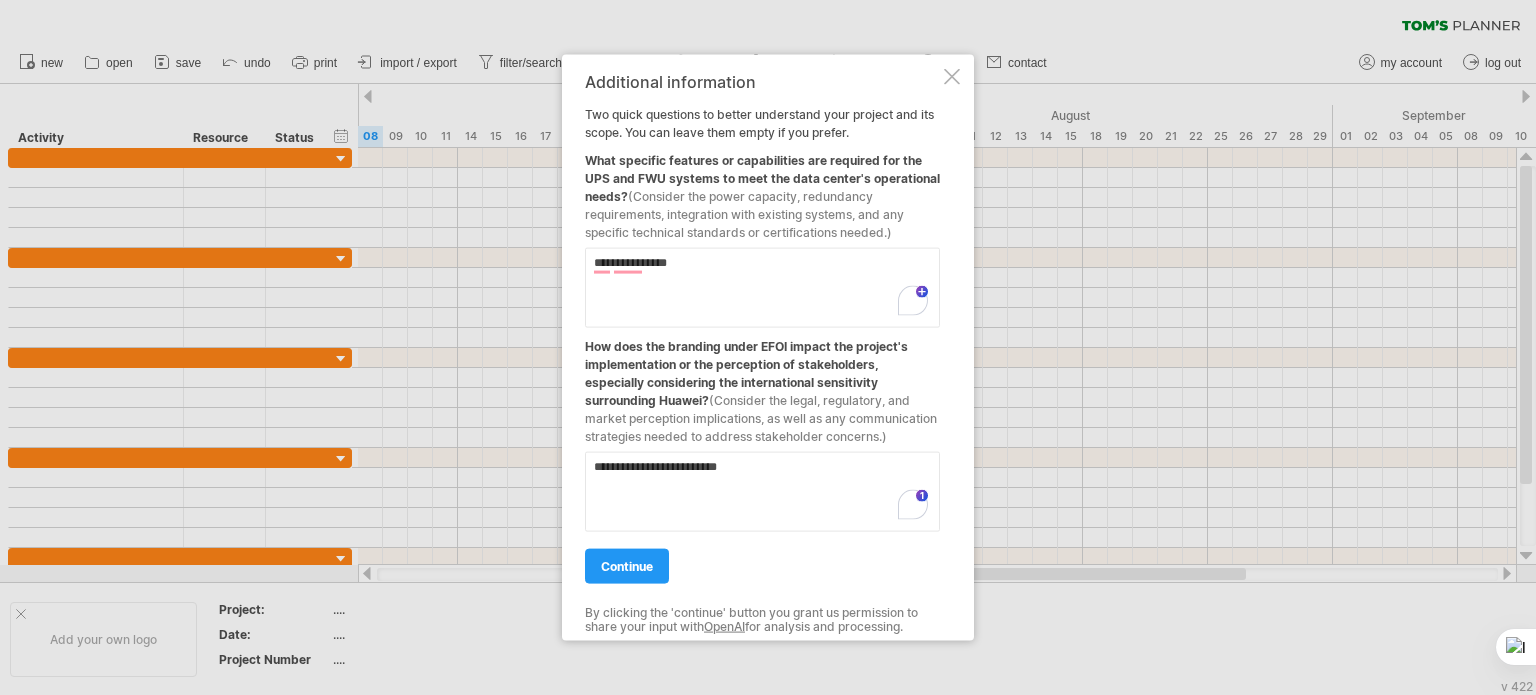 drag, startPoint x: 738, startPoint y: 469, endPoint x: 527, endPoint y: 463, distance: 211.0853 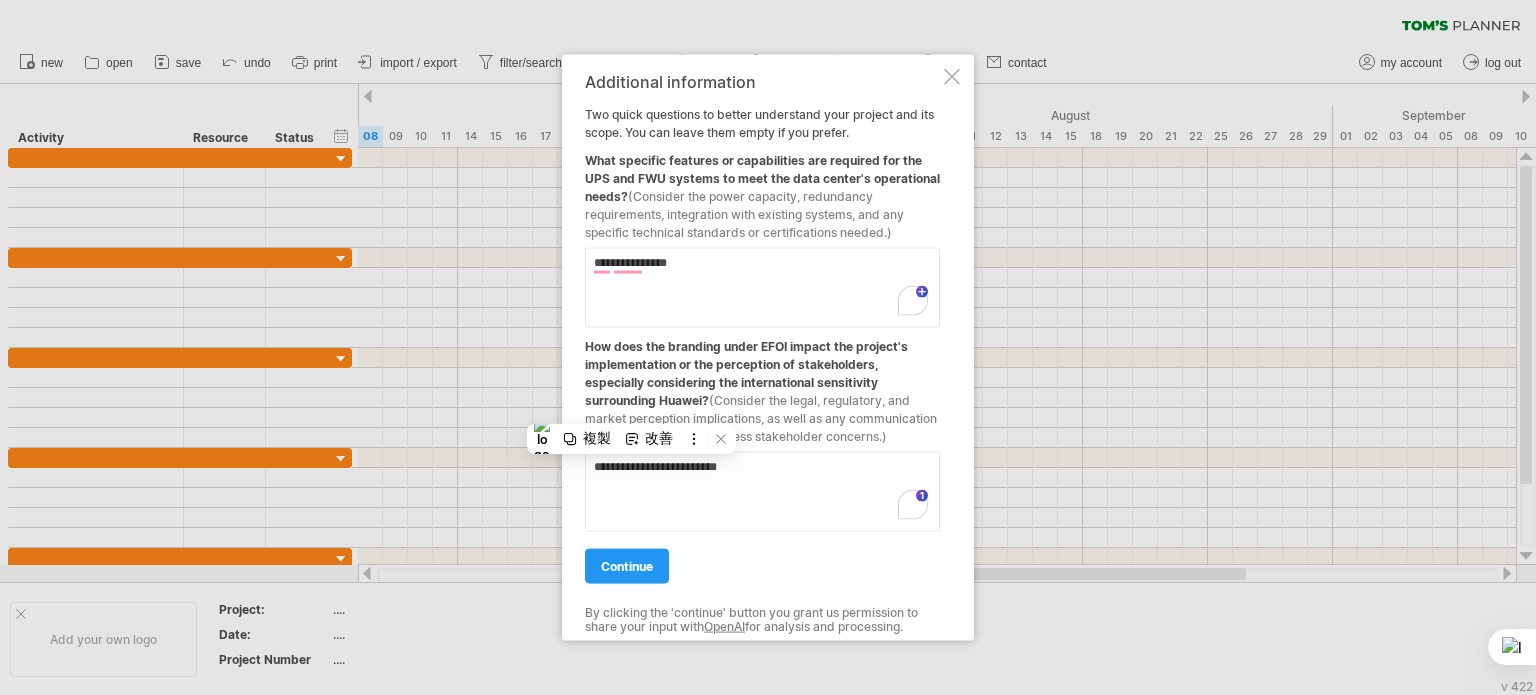 paste on "**********" 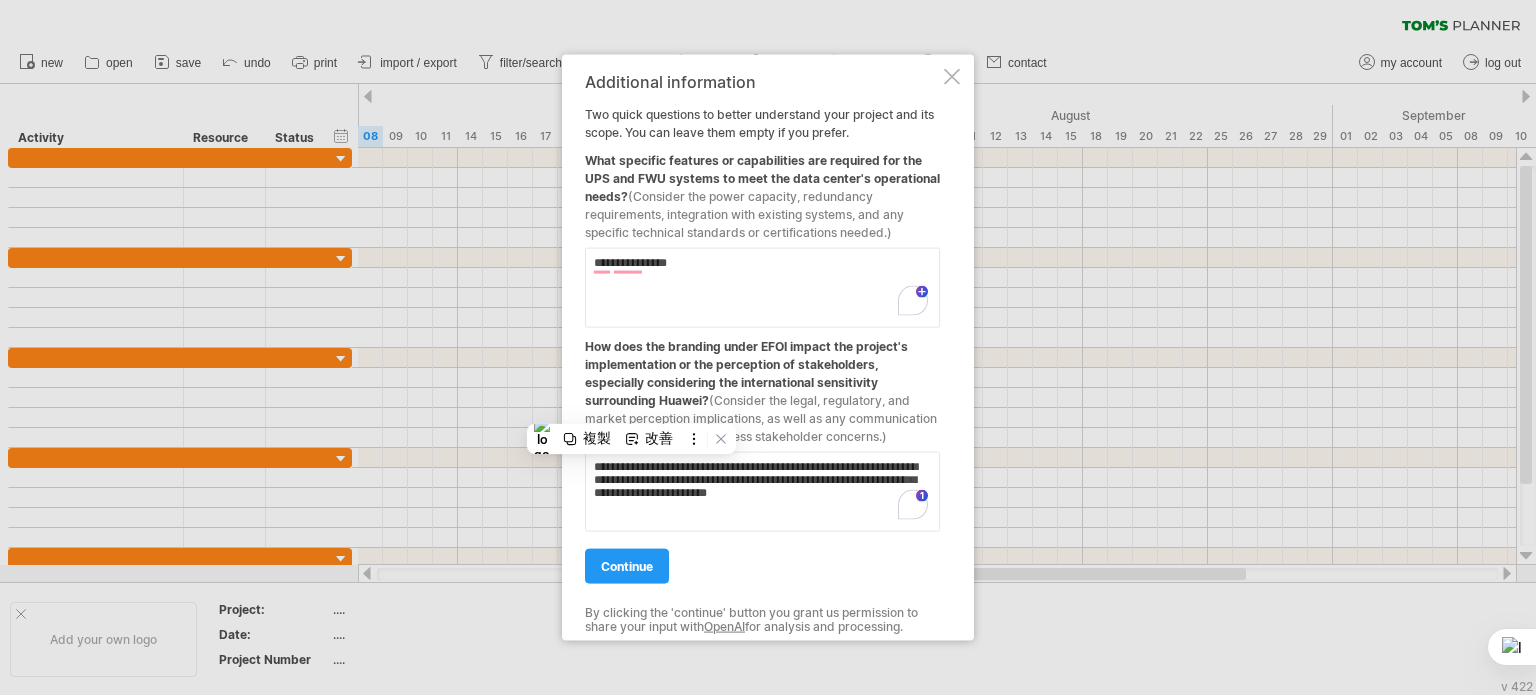 scroll, scrollTop: 5, scrollLeft: 0, axis: vertical 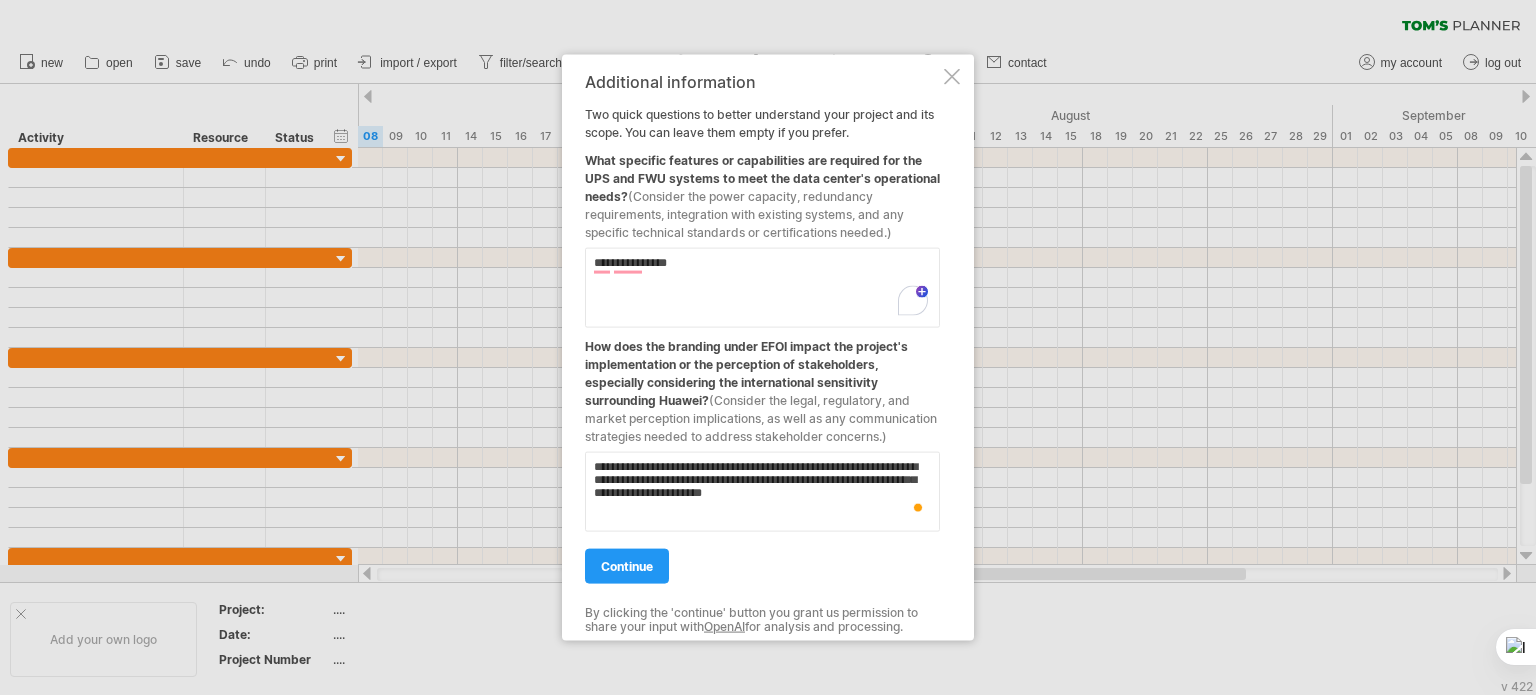 type on "**********" 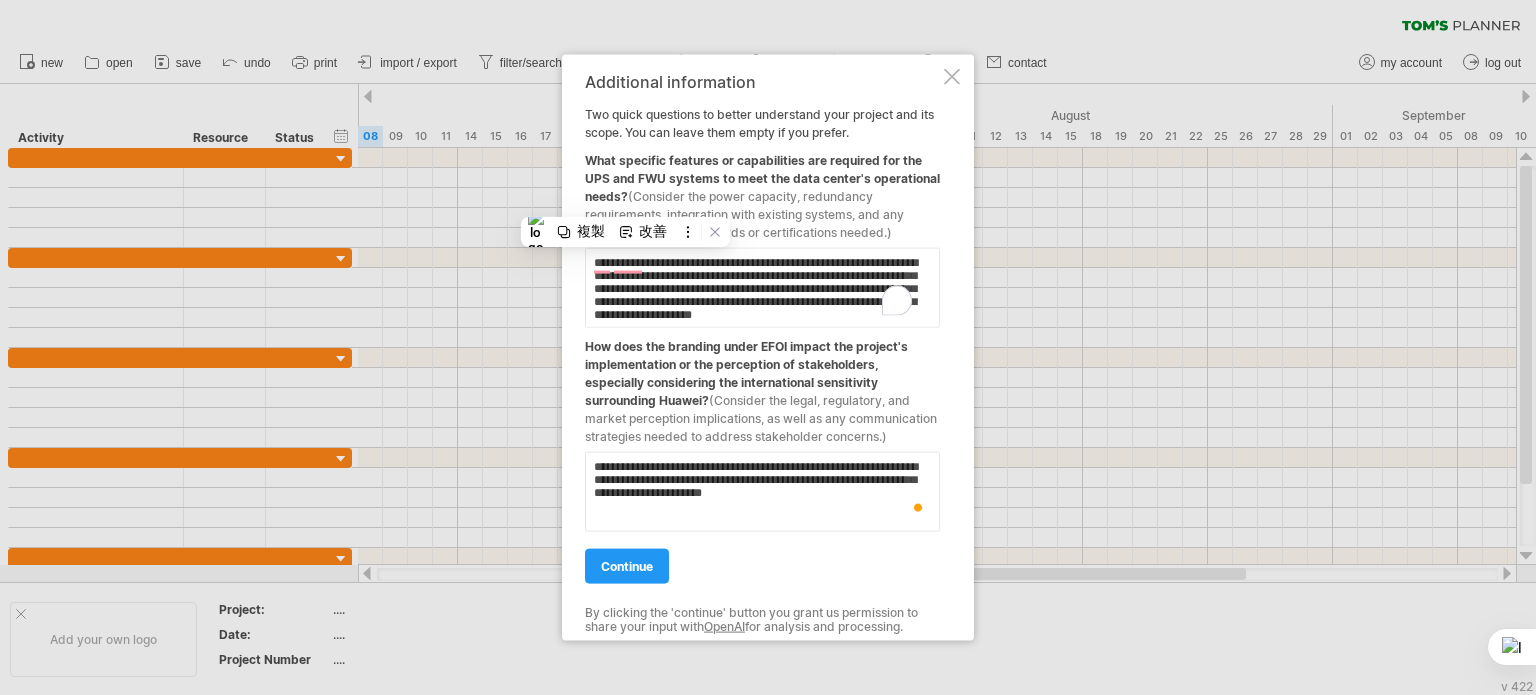 scroll, scrollTop: 613, scrollLeft: 0, axis: vertical 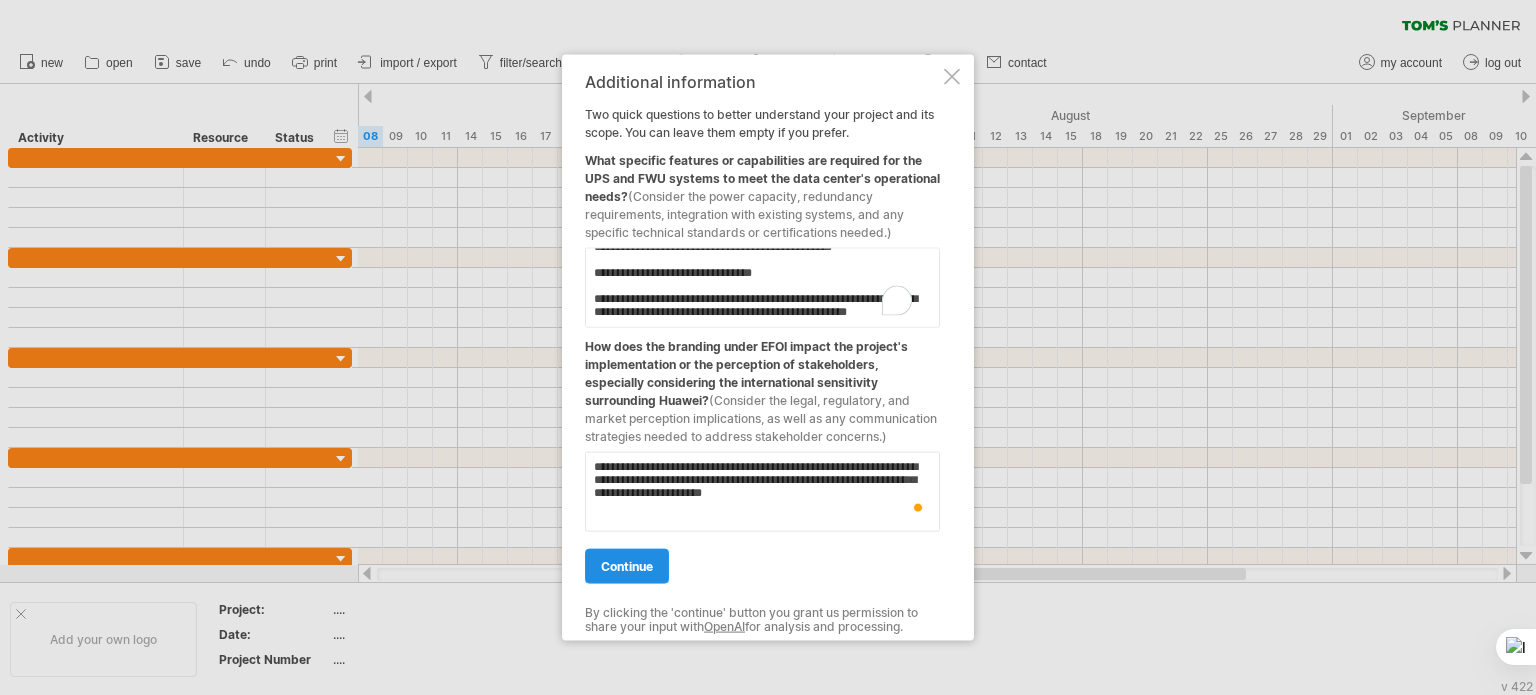 type on "**********" 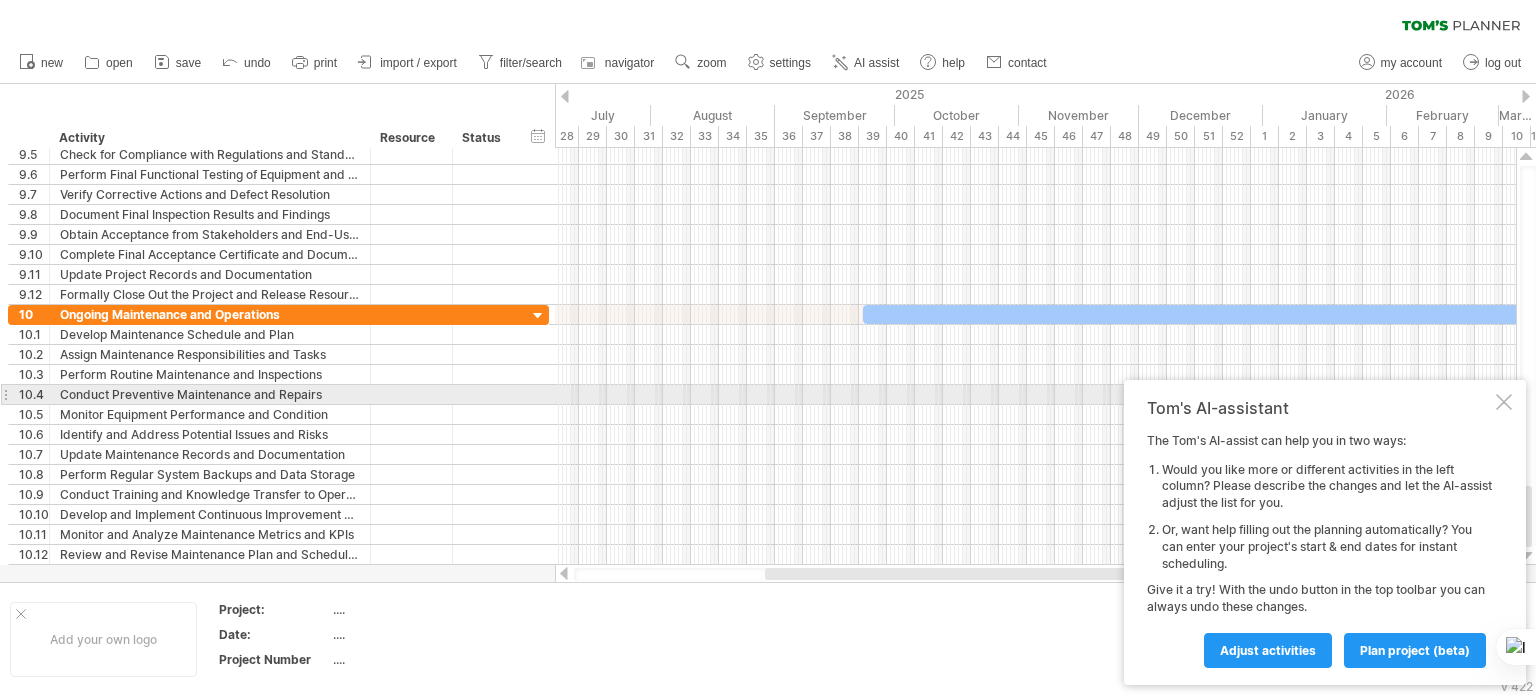 click at bounding box center (1504, 402) 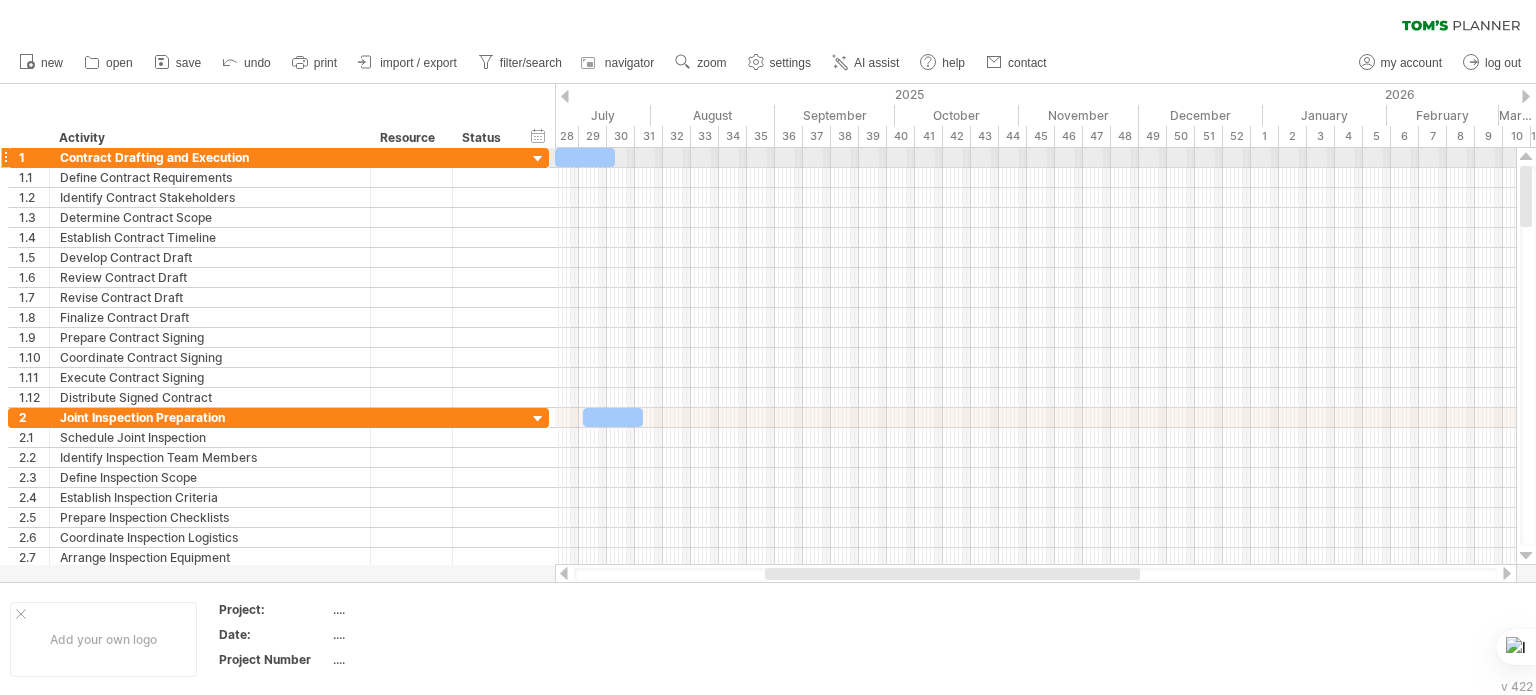 drag, startPoint x: 1528, startPoint y: 499, endPoint x: 1518, endPoint y: 166, distance: 333.15012 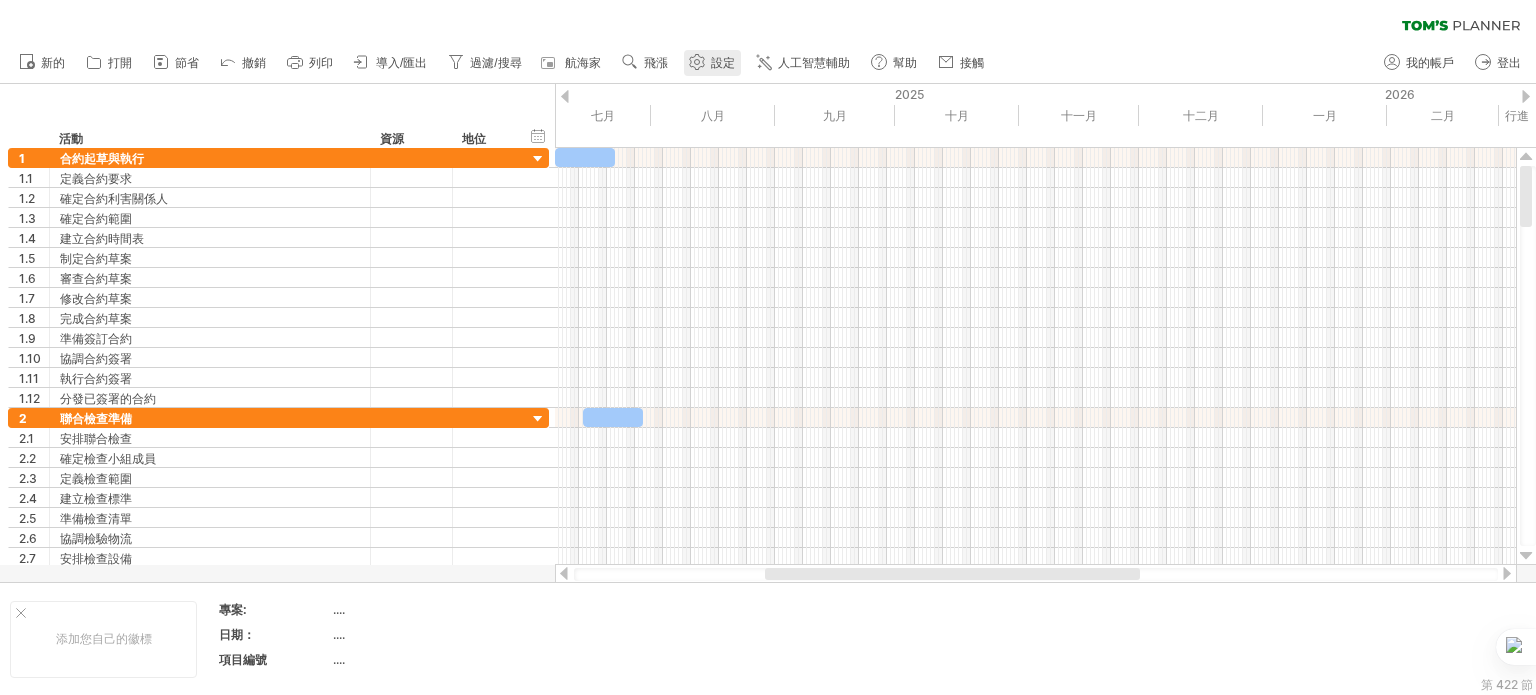 click on "設定" at bounding box center (723, 63) 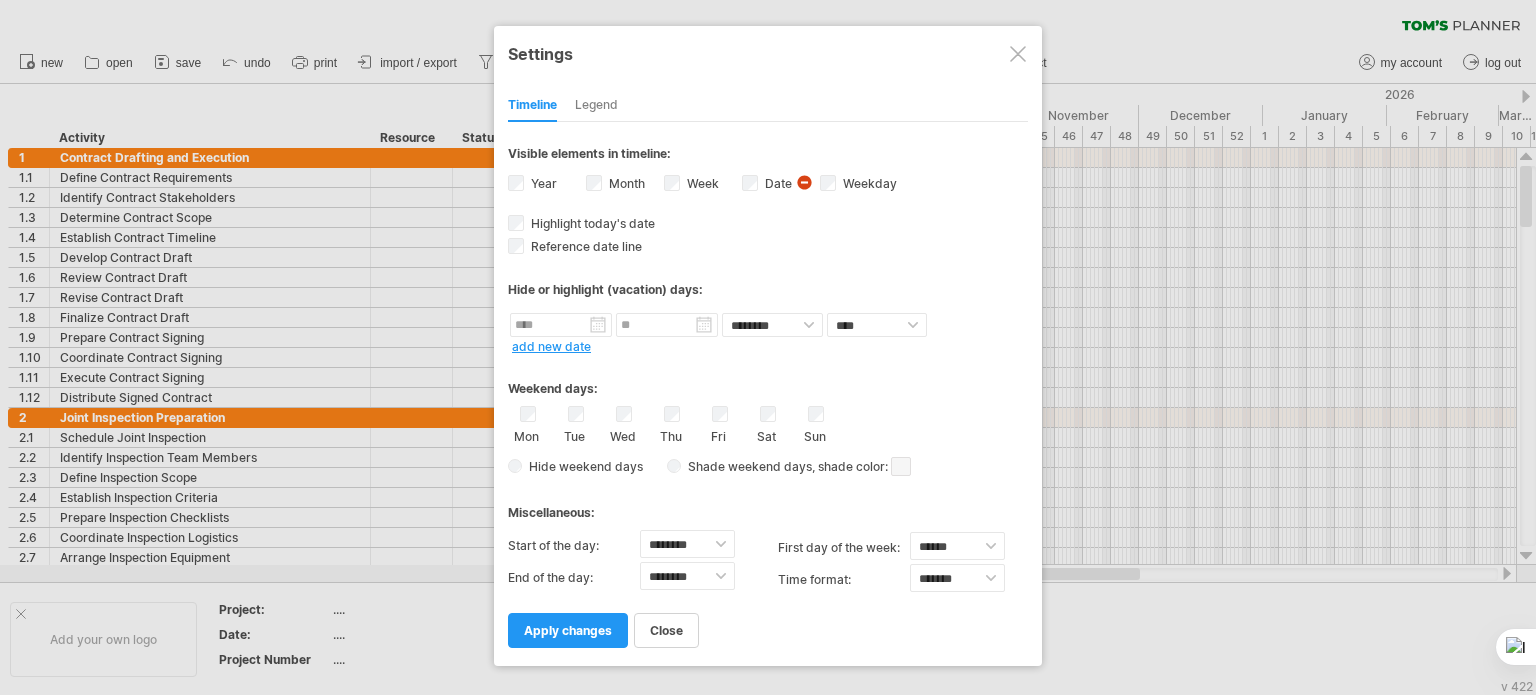 click at bounding box center (1018, 54) 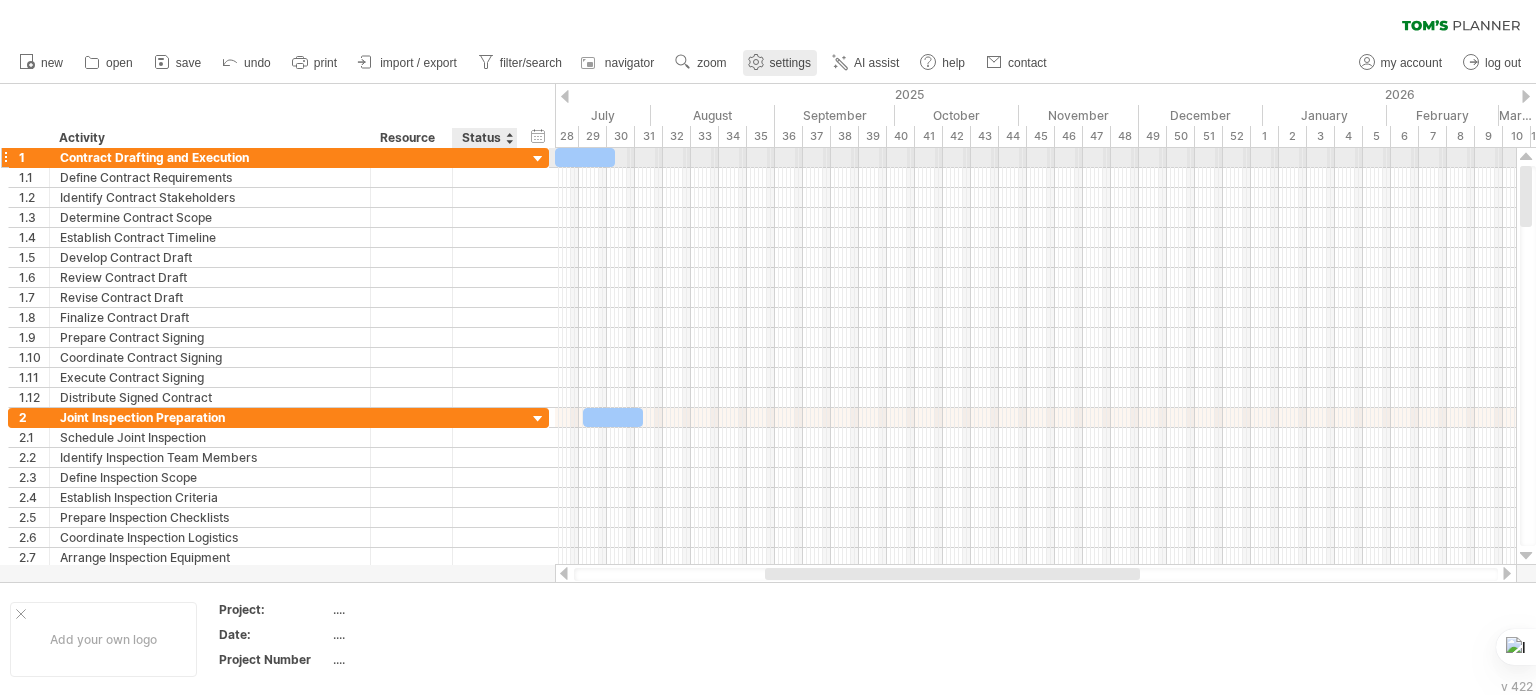 click at bounding box center [538, 159] 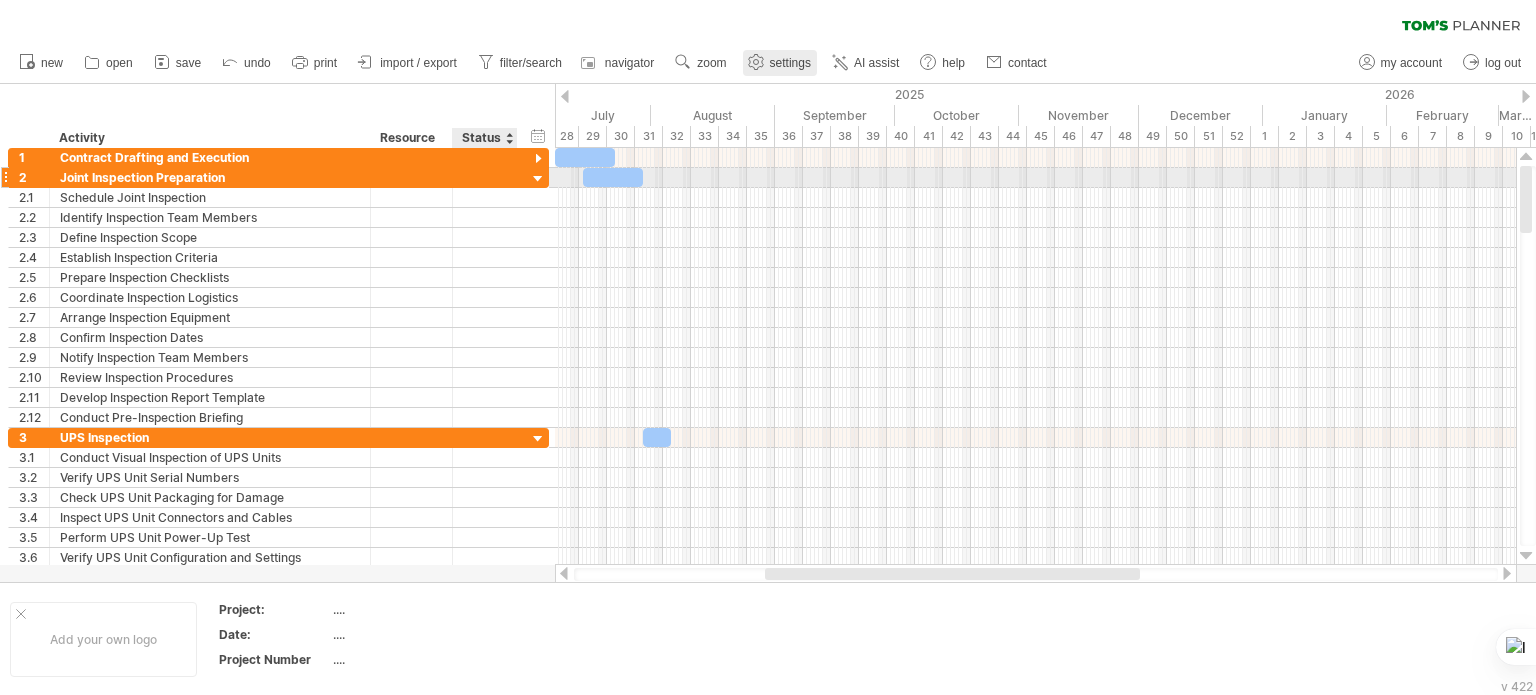 click at bounding box center (538, 179) 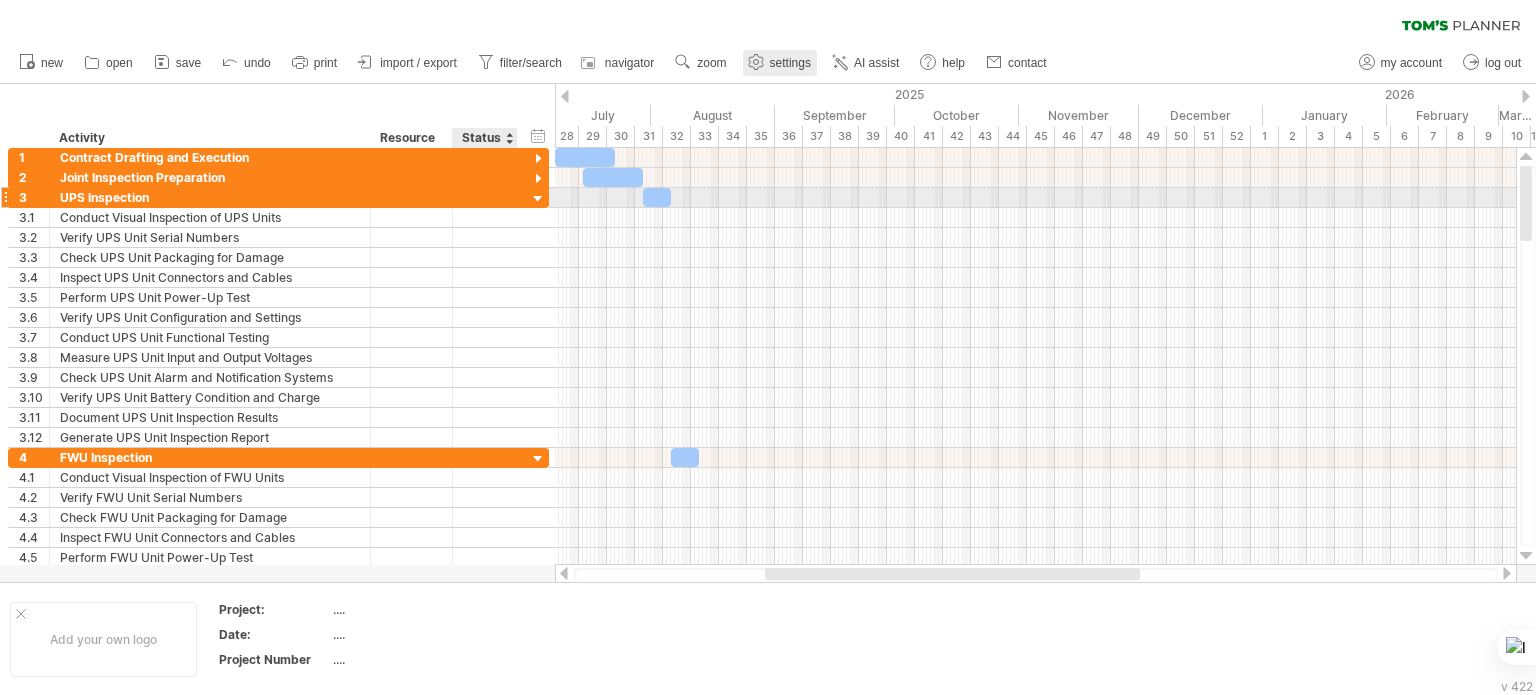click at bounding box center (538, 199) 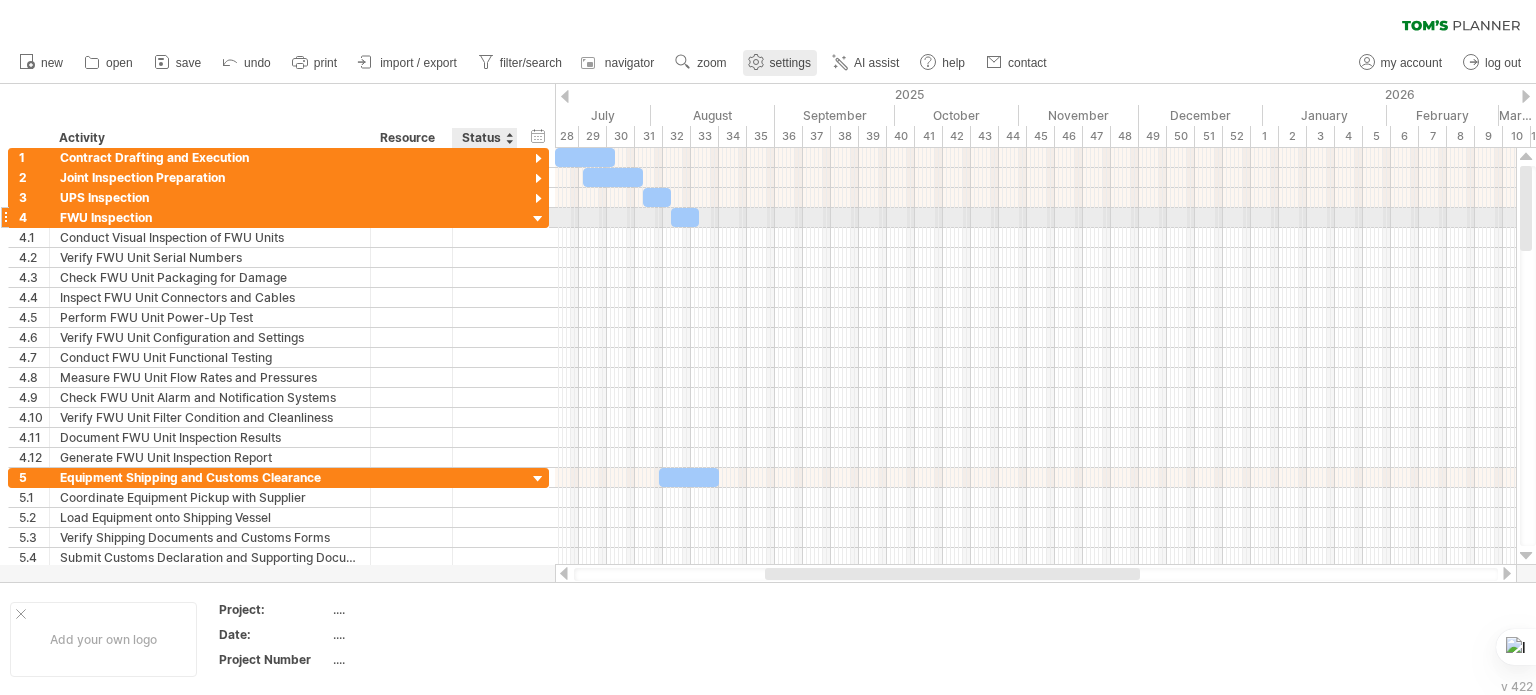 click at bounding box center (538, 219) 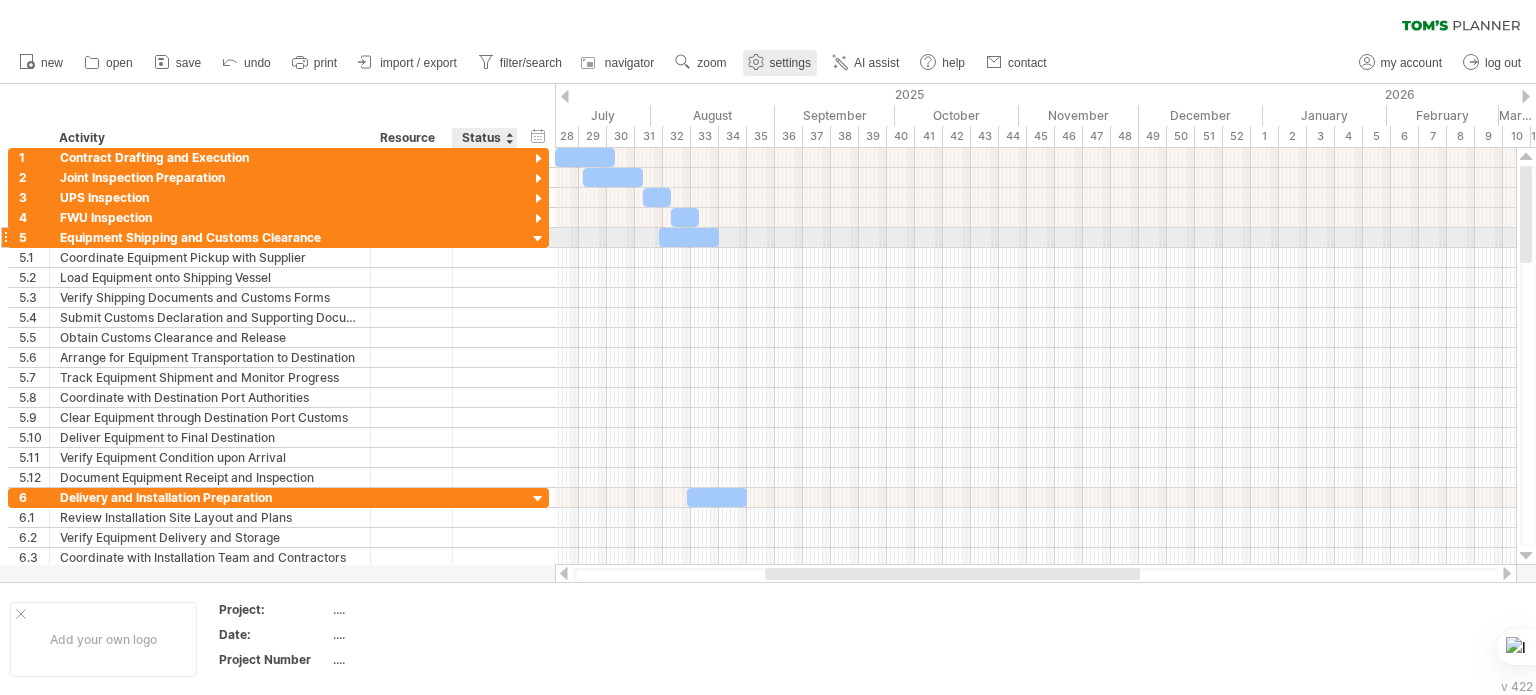 click at bounding box center (538, 239) 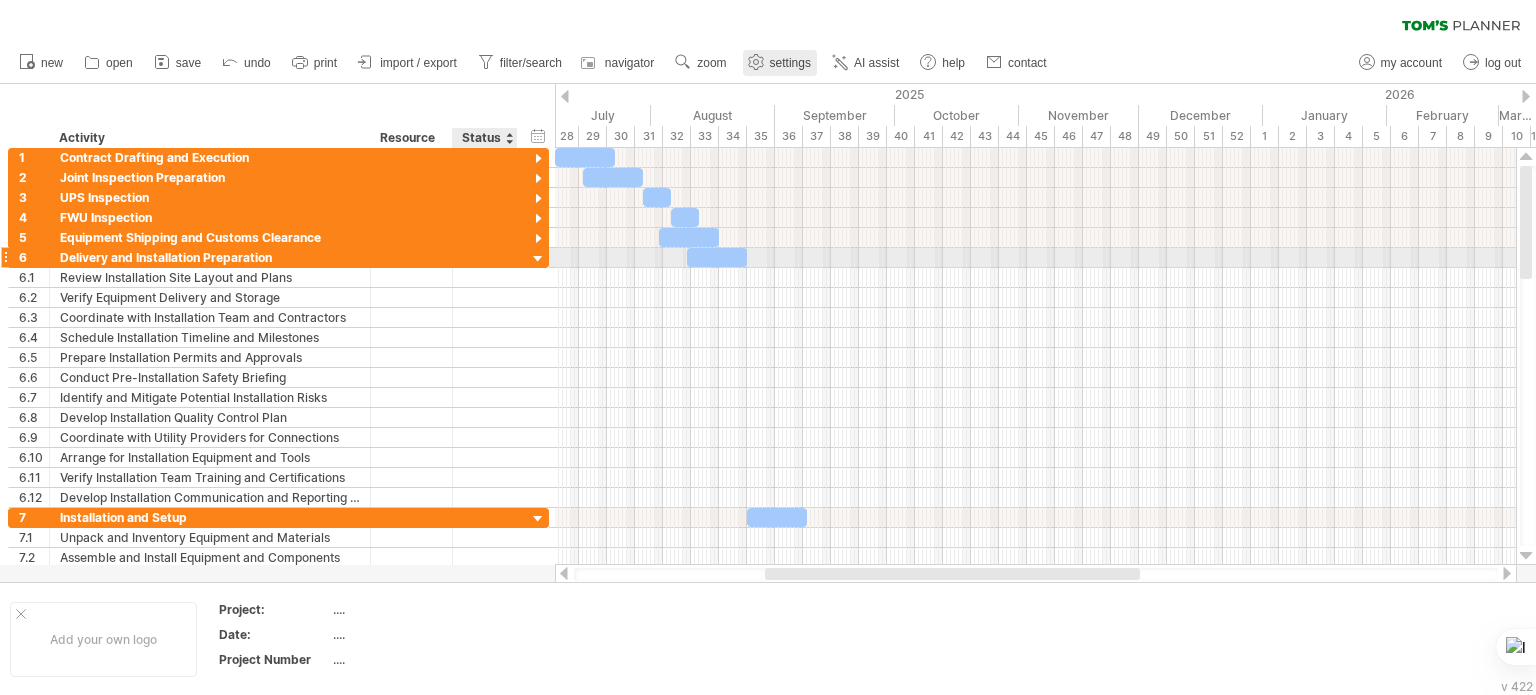 click at bounding box center (538, 259) 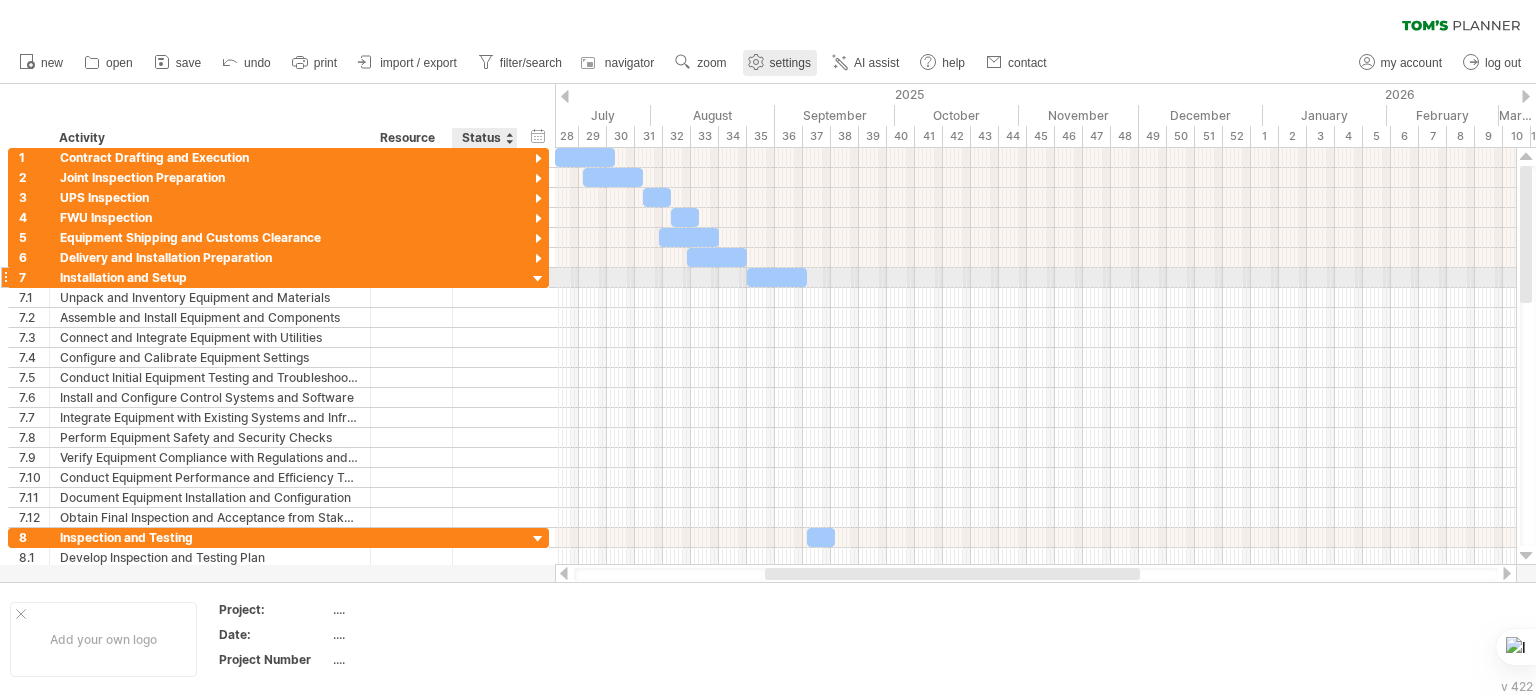 click at bounding box center [538, 279] 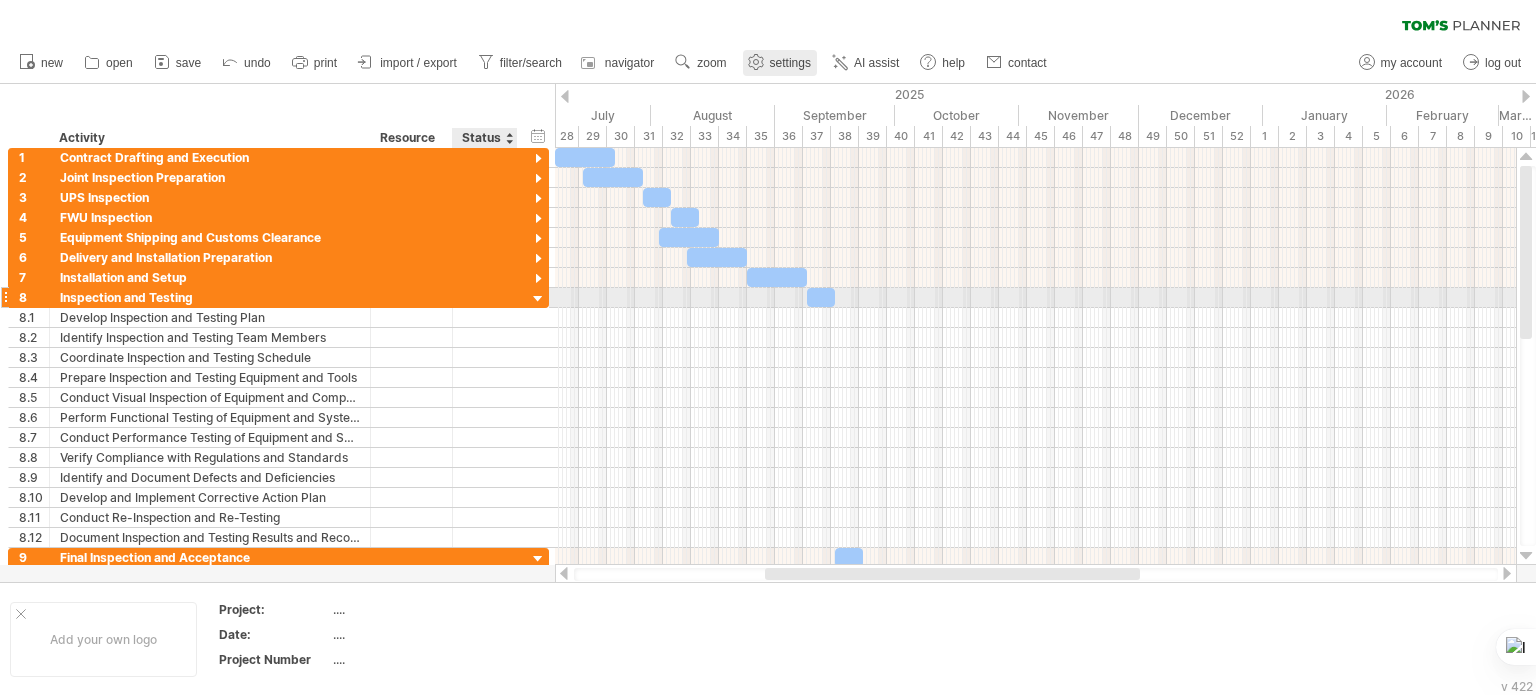 click at bounding box center (538, 299) 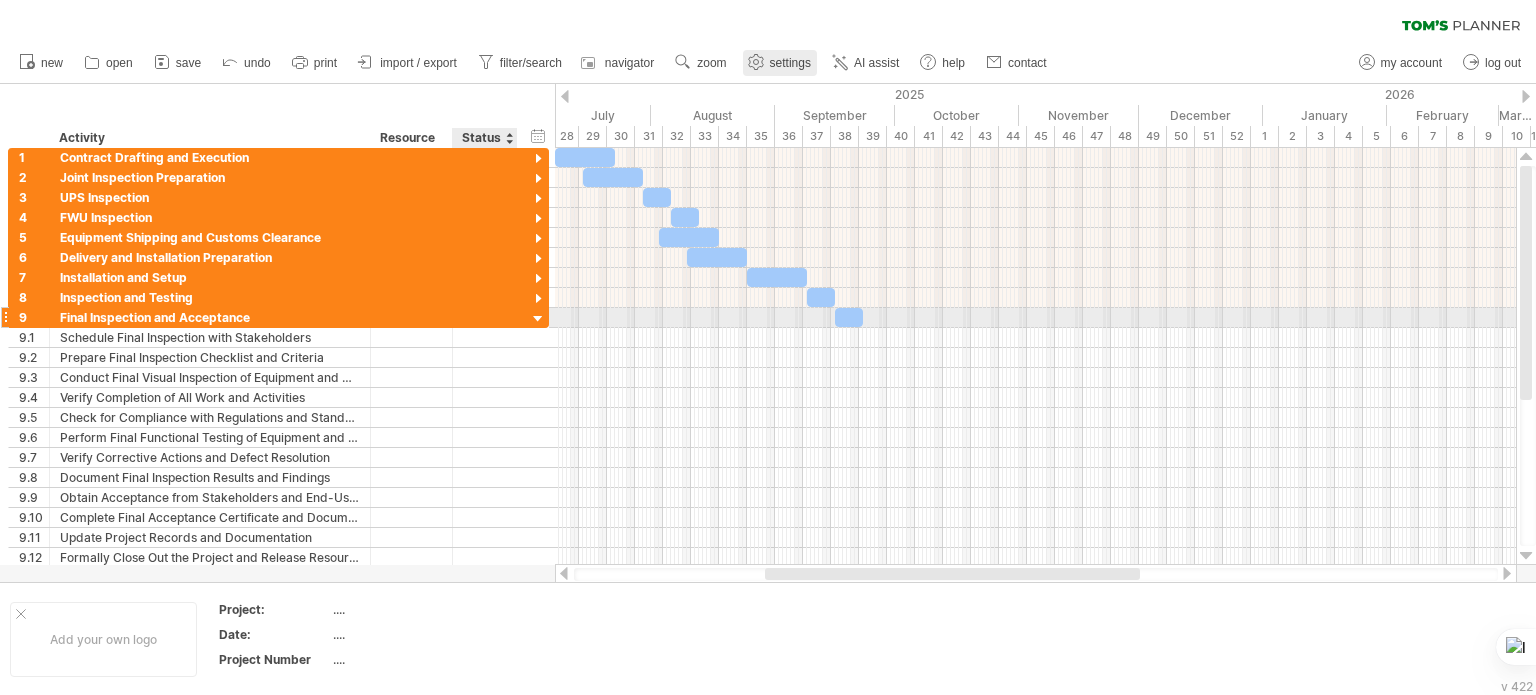 click at bounding box center [538, 319] 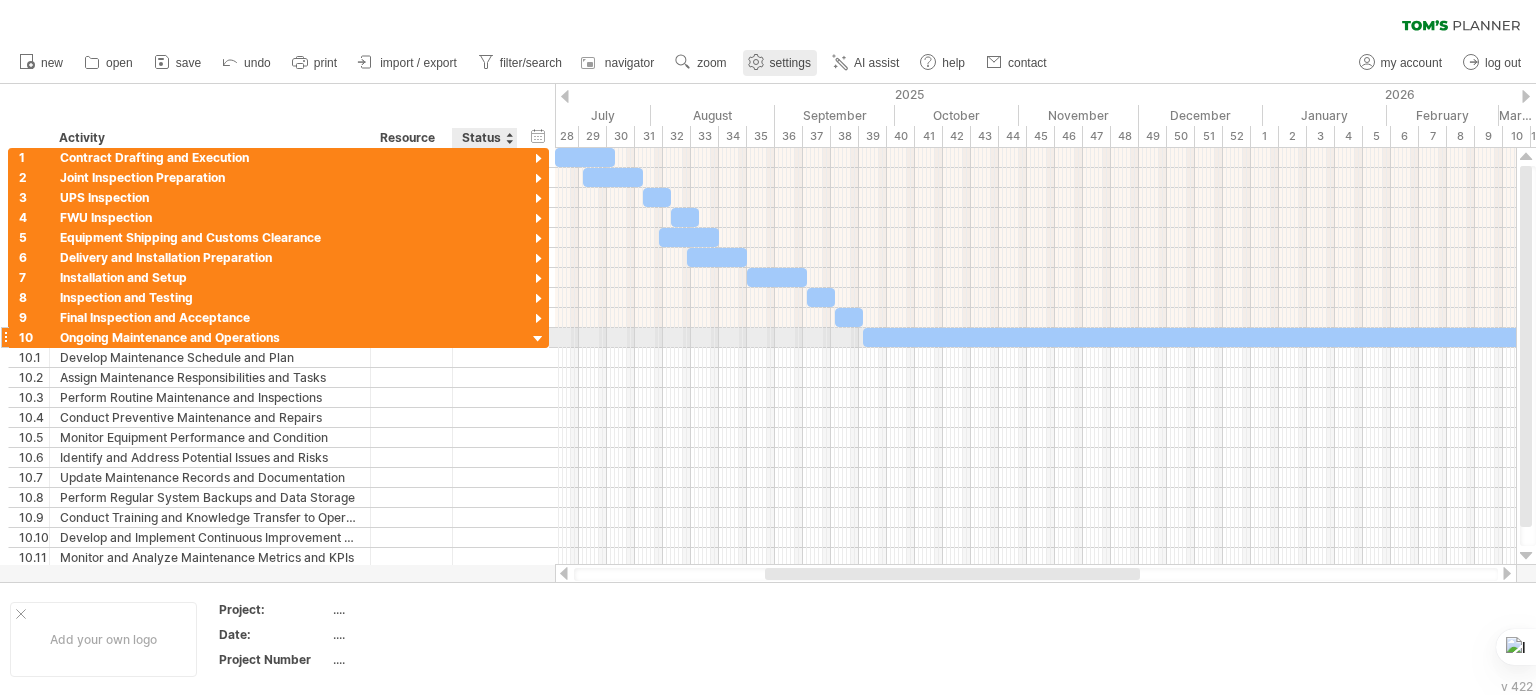 click at bounding box center (538, 339) 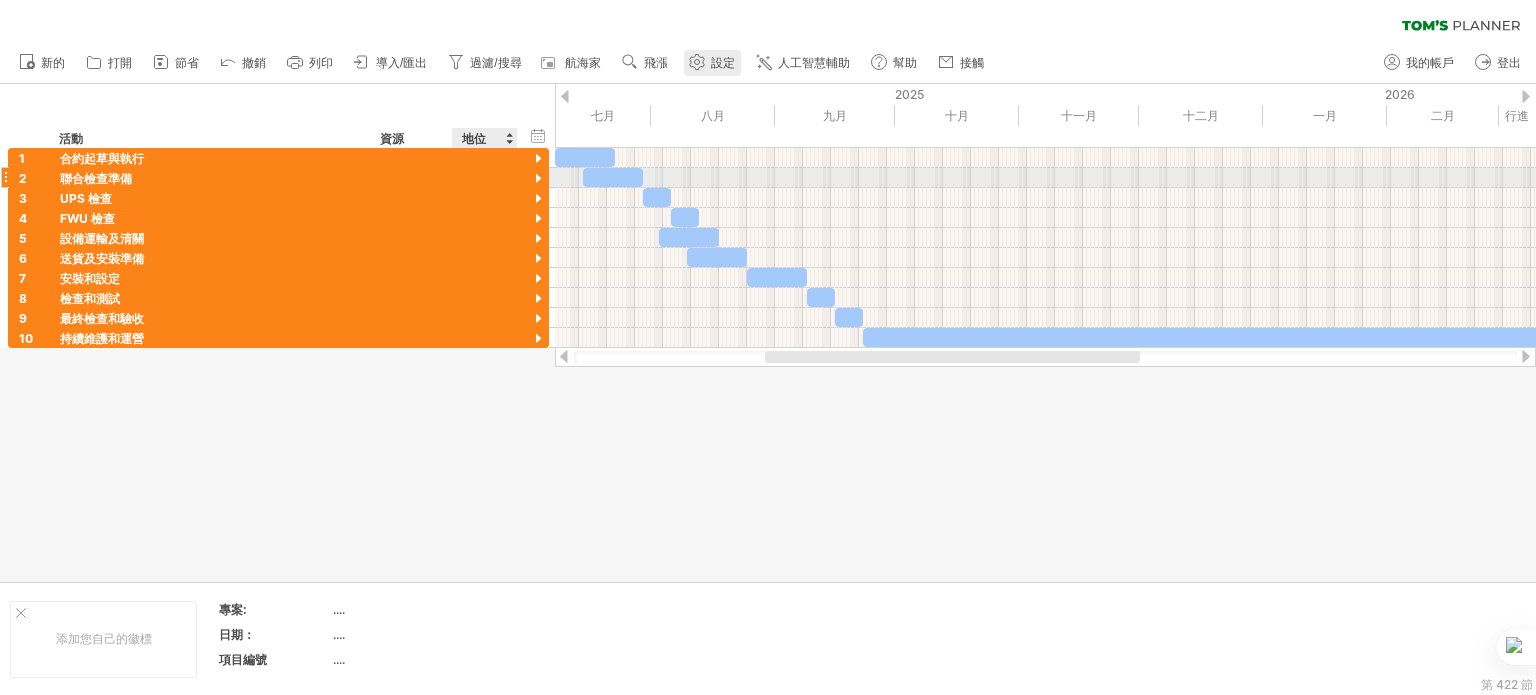 click at bounding box center (538, 179) 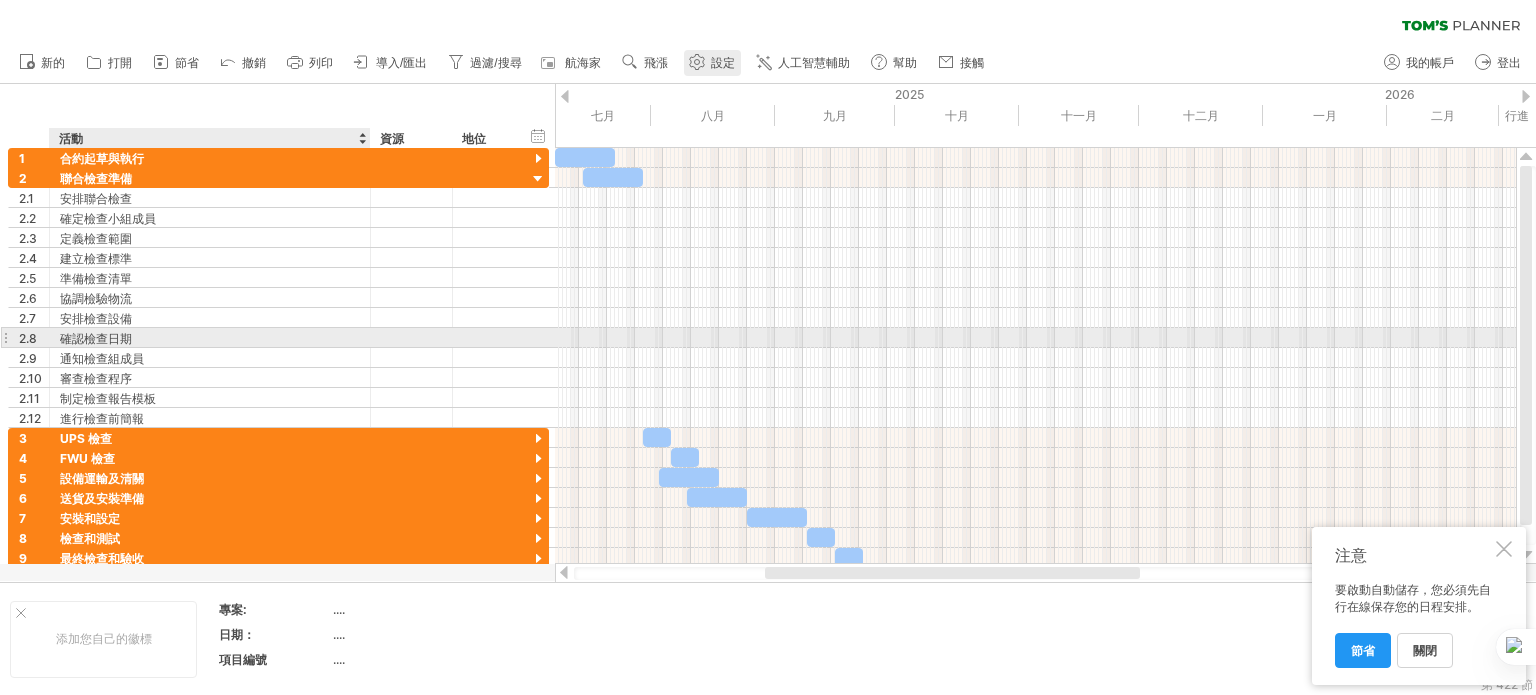 click on "確認檢查日期" at bounding box center (210, 337) 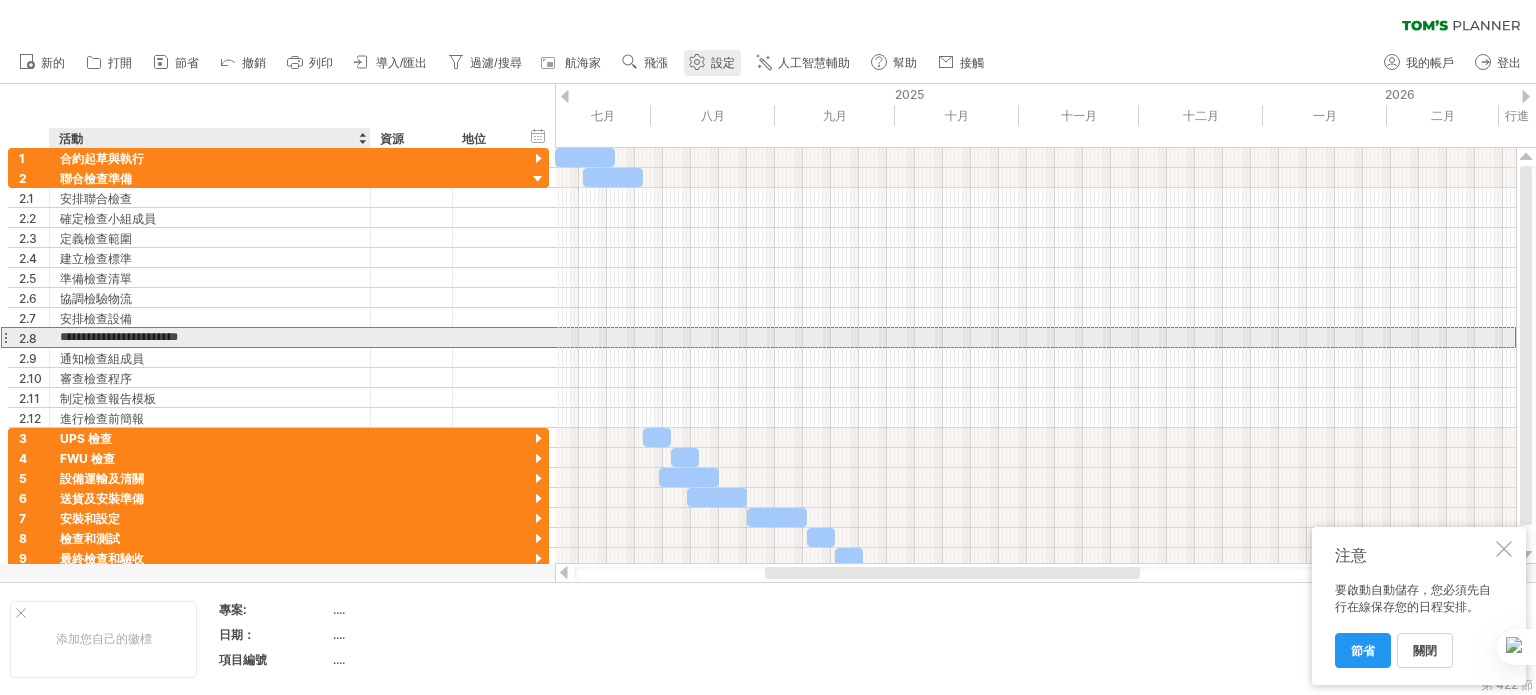 click on "**********" at bounding box center (210, 337) 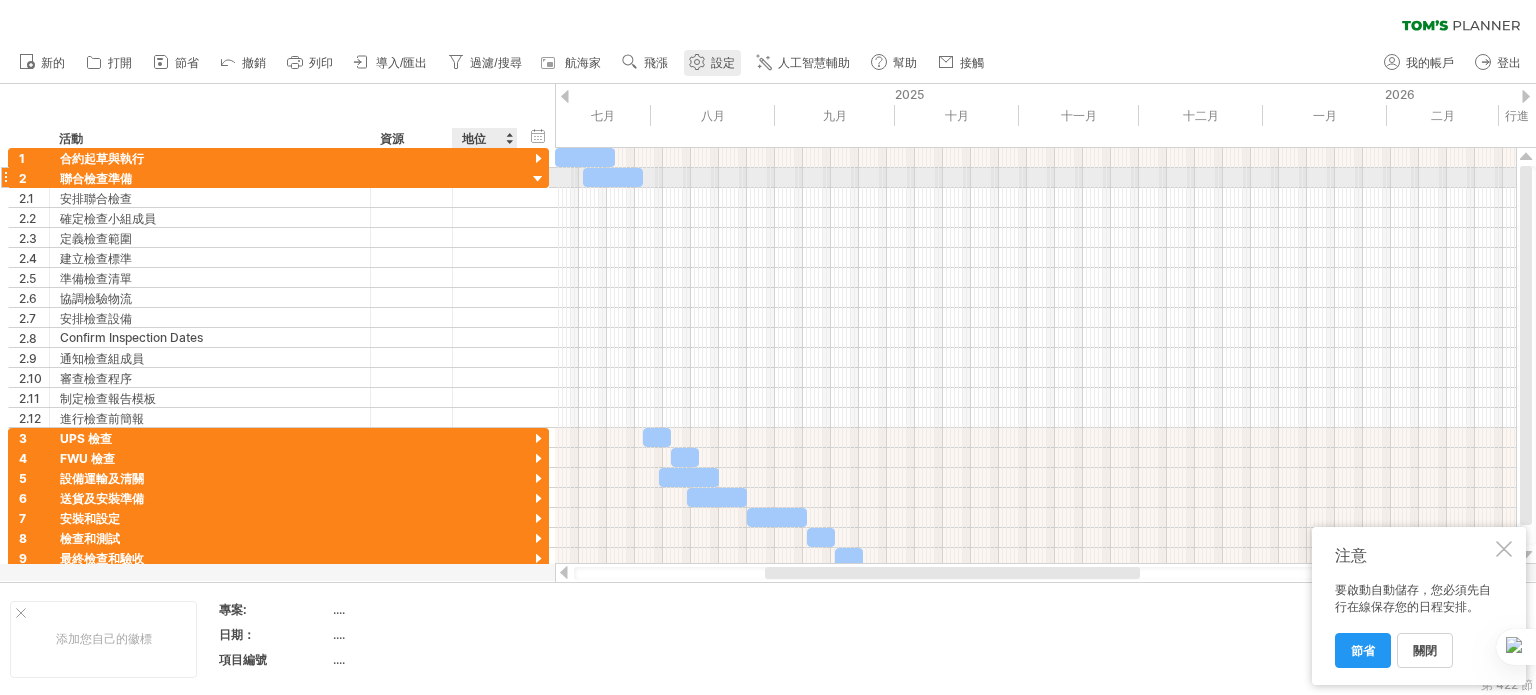 click at bounding box center [538, 179] 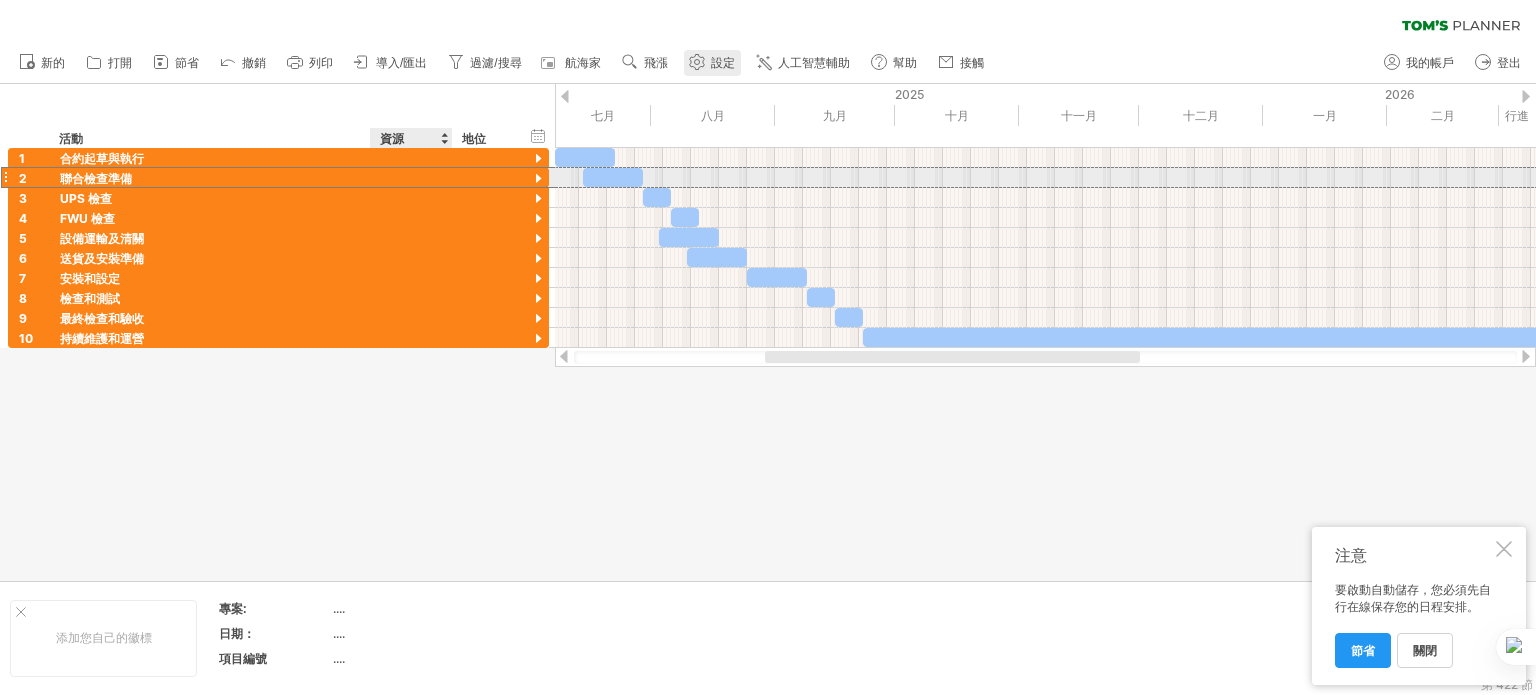 click at bounding box center [485, 177] 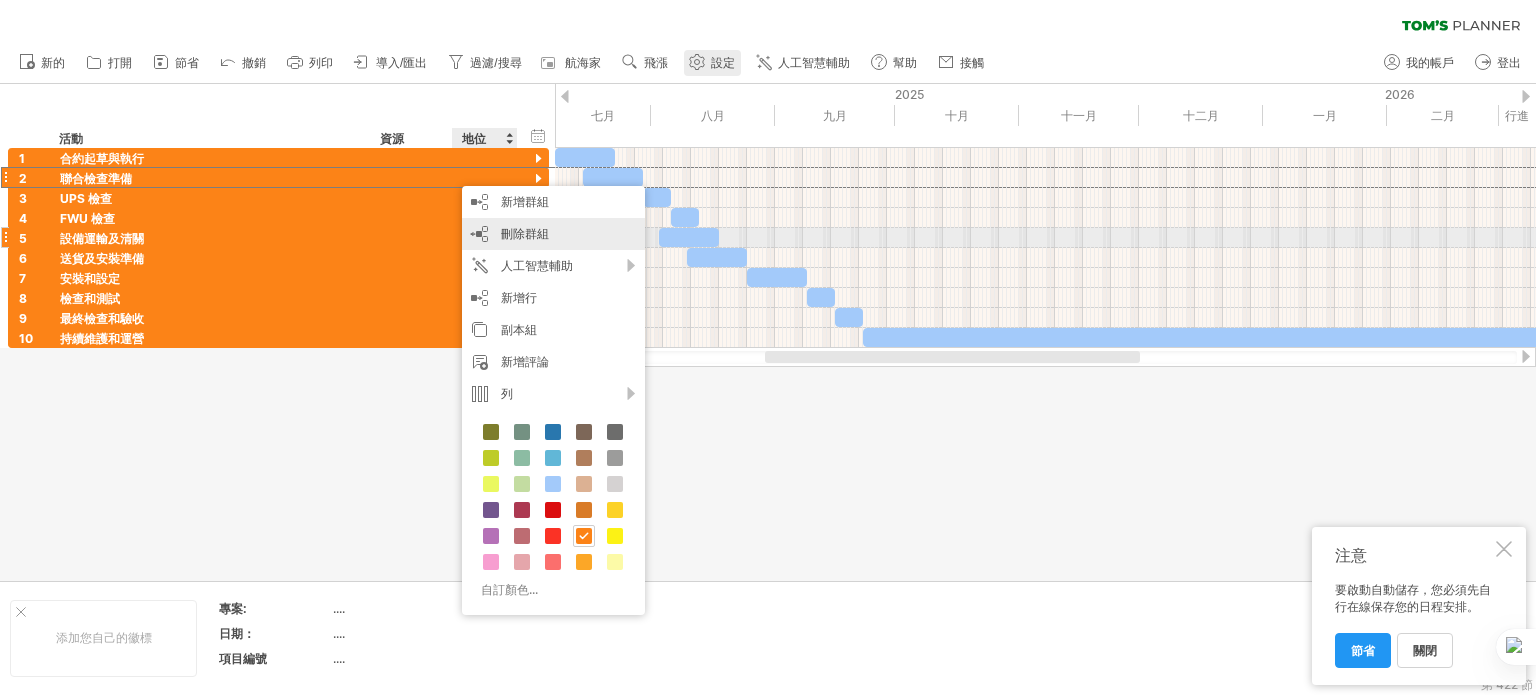 click on "刪除群組" at bounding box center (525, 233) 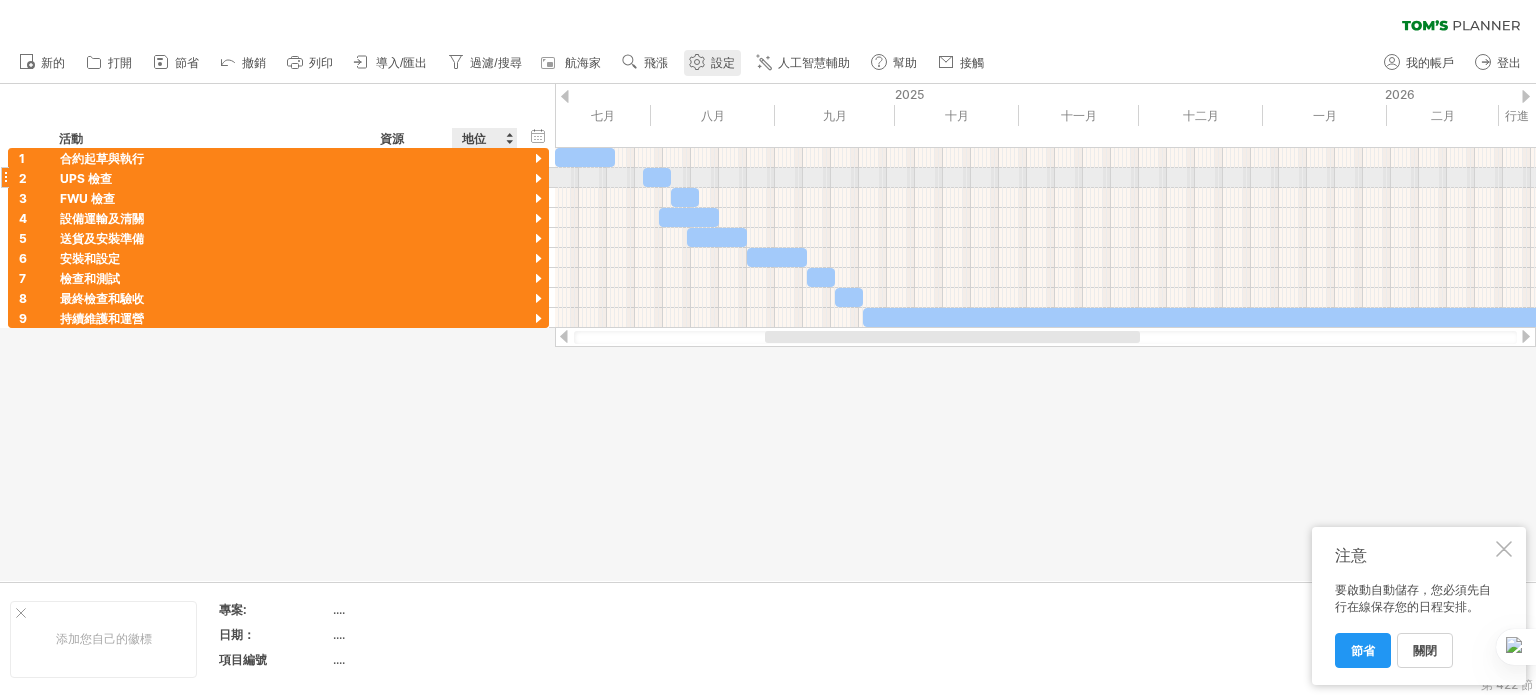 click at bounding box center [538, 179] 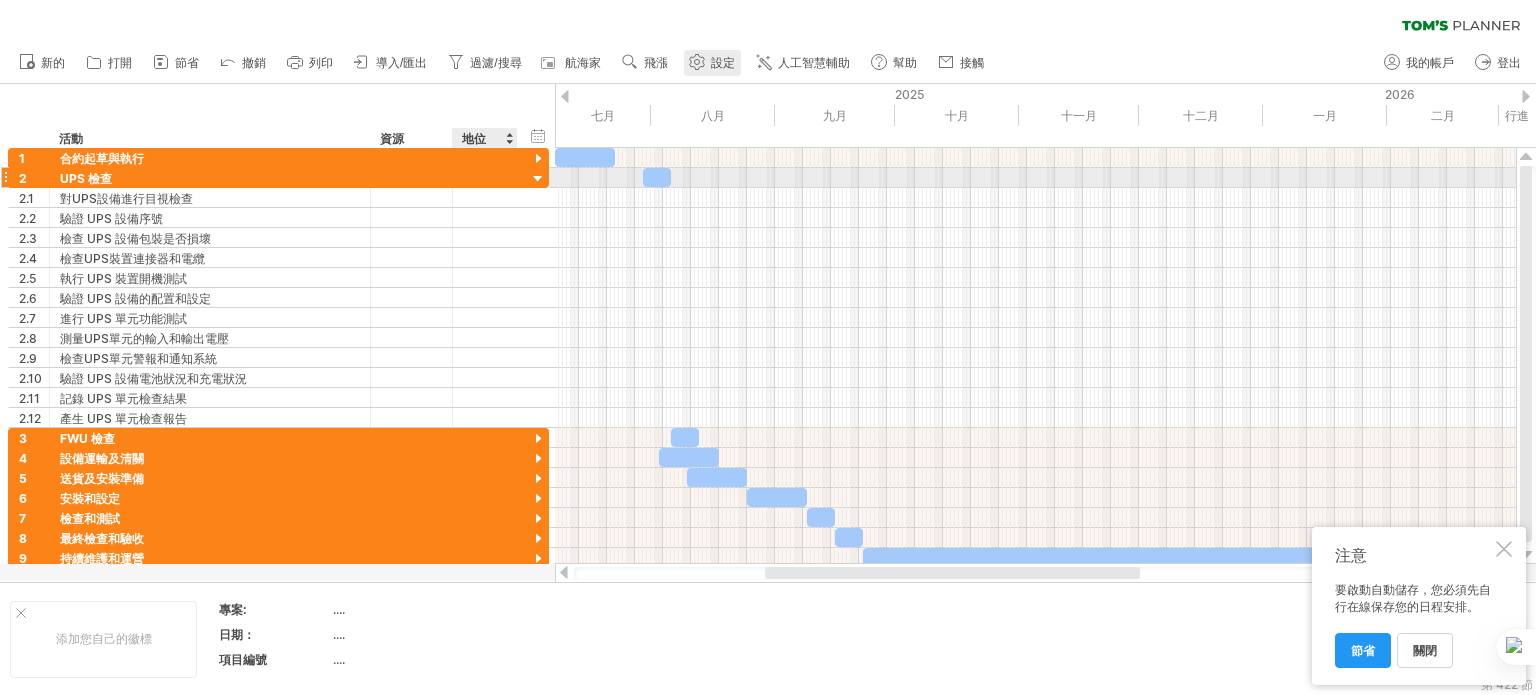 click at bounding box center [538, 179] 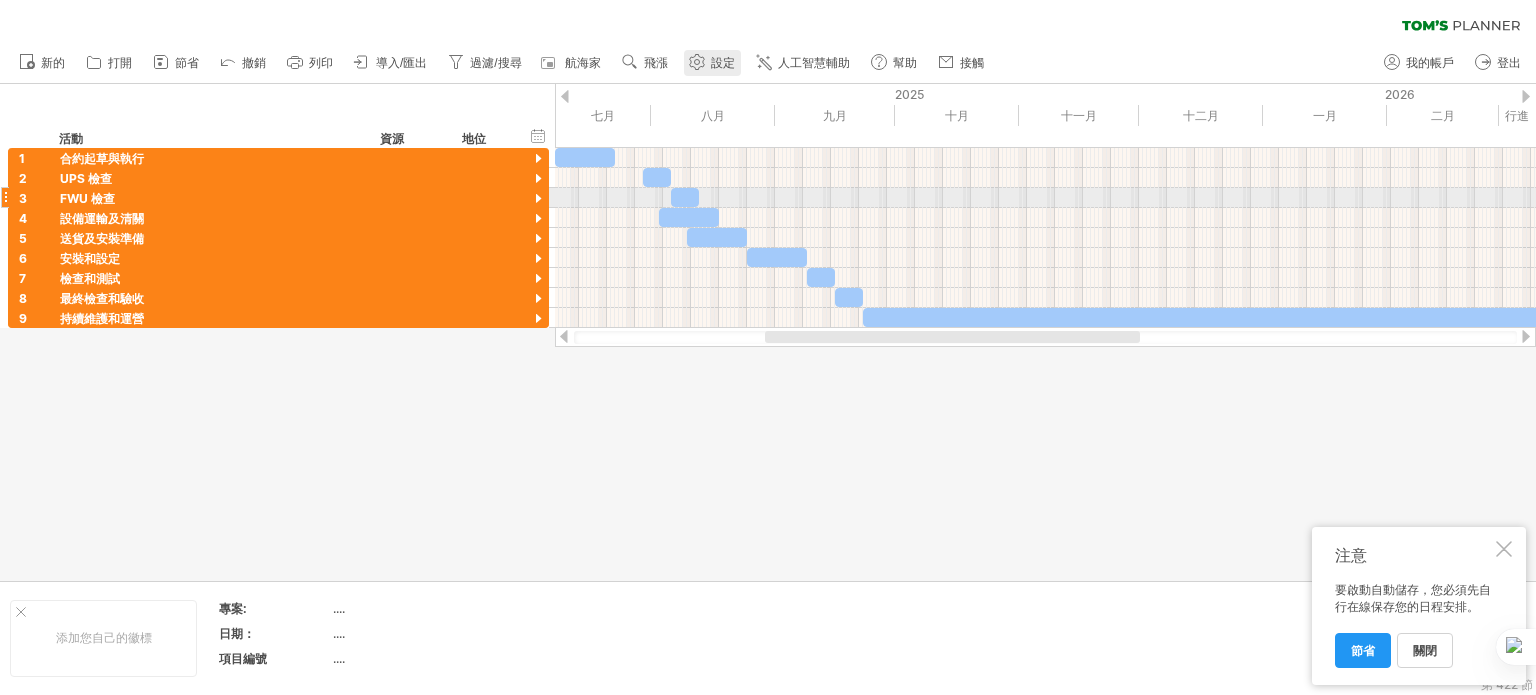 click at bounding box center (538, 199) 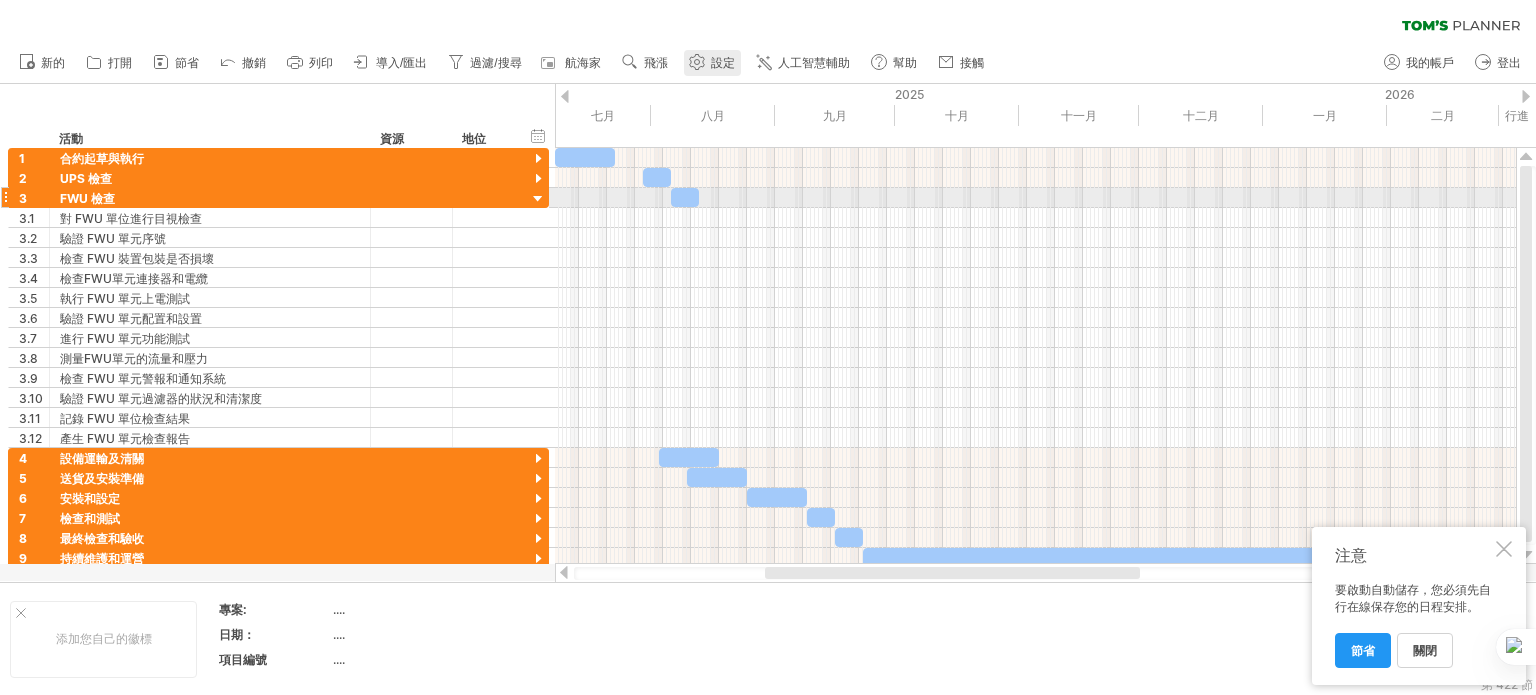 click at bounding box center [538, 199] 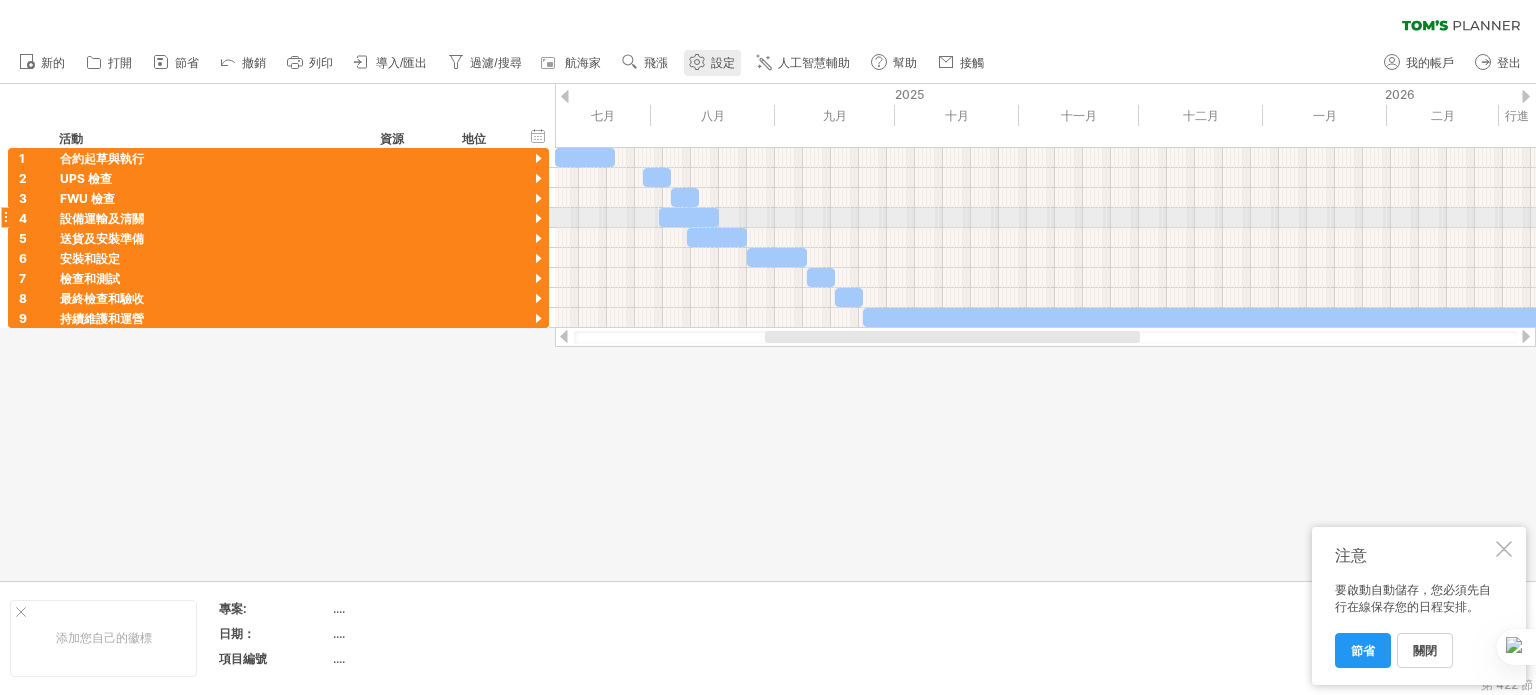 click at bounding box center (538, 219) 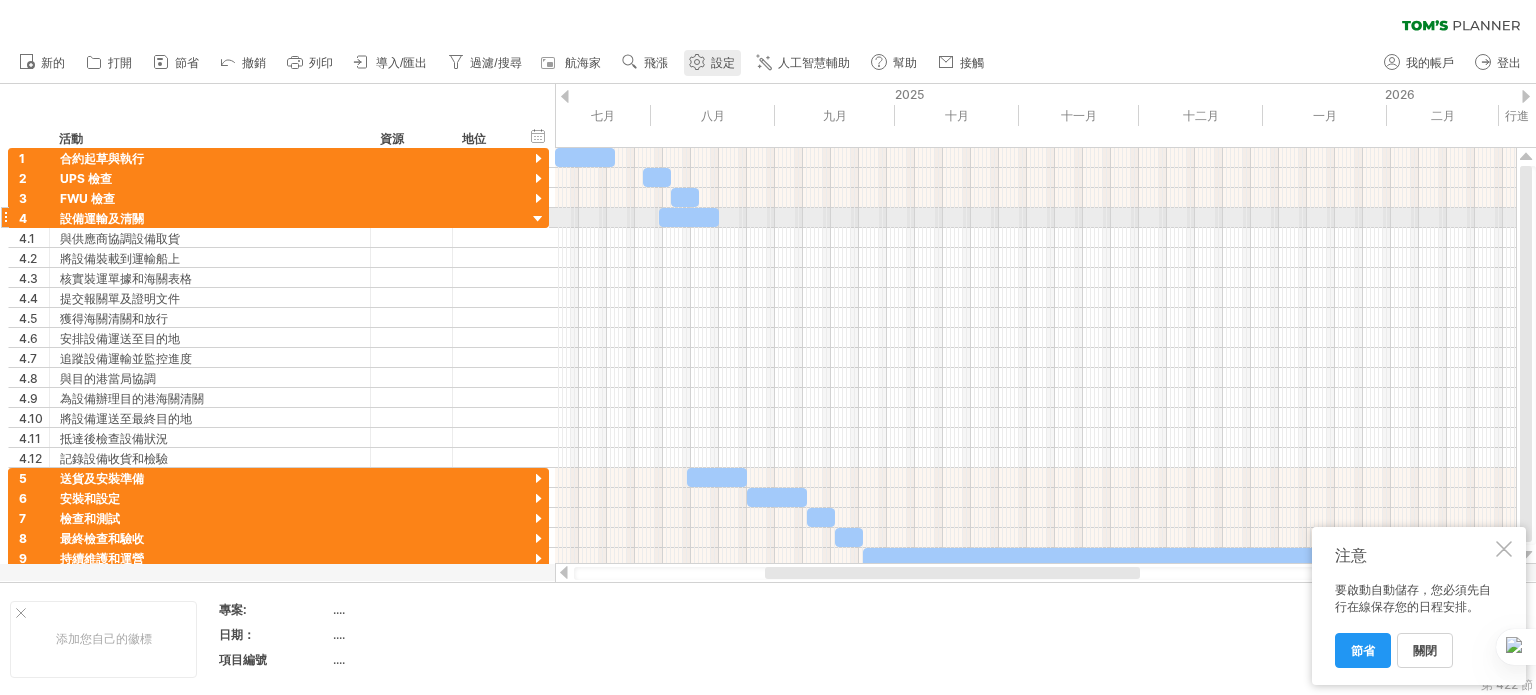 click at bounding box center (538, 219) 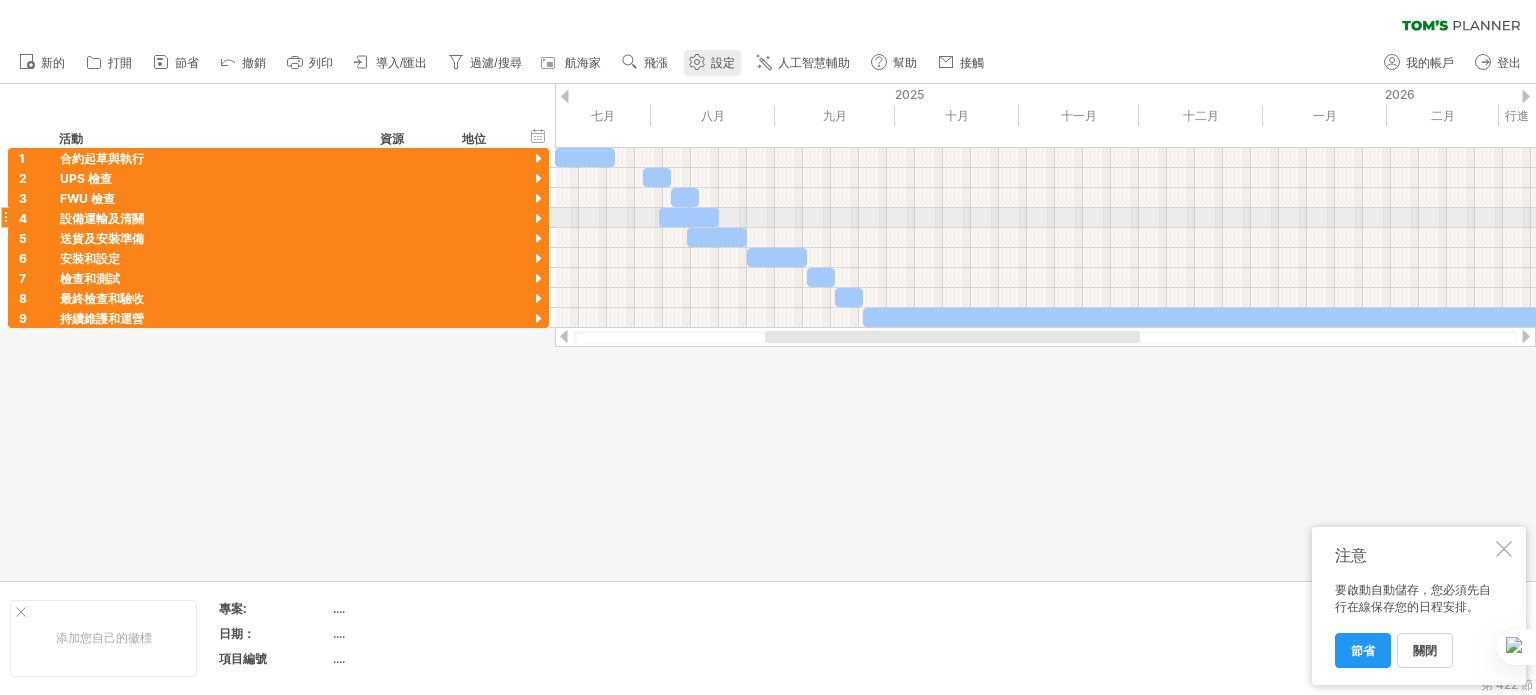 click at bounding box center (538, 219) 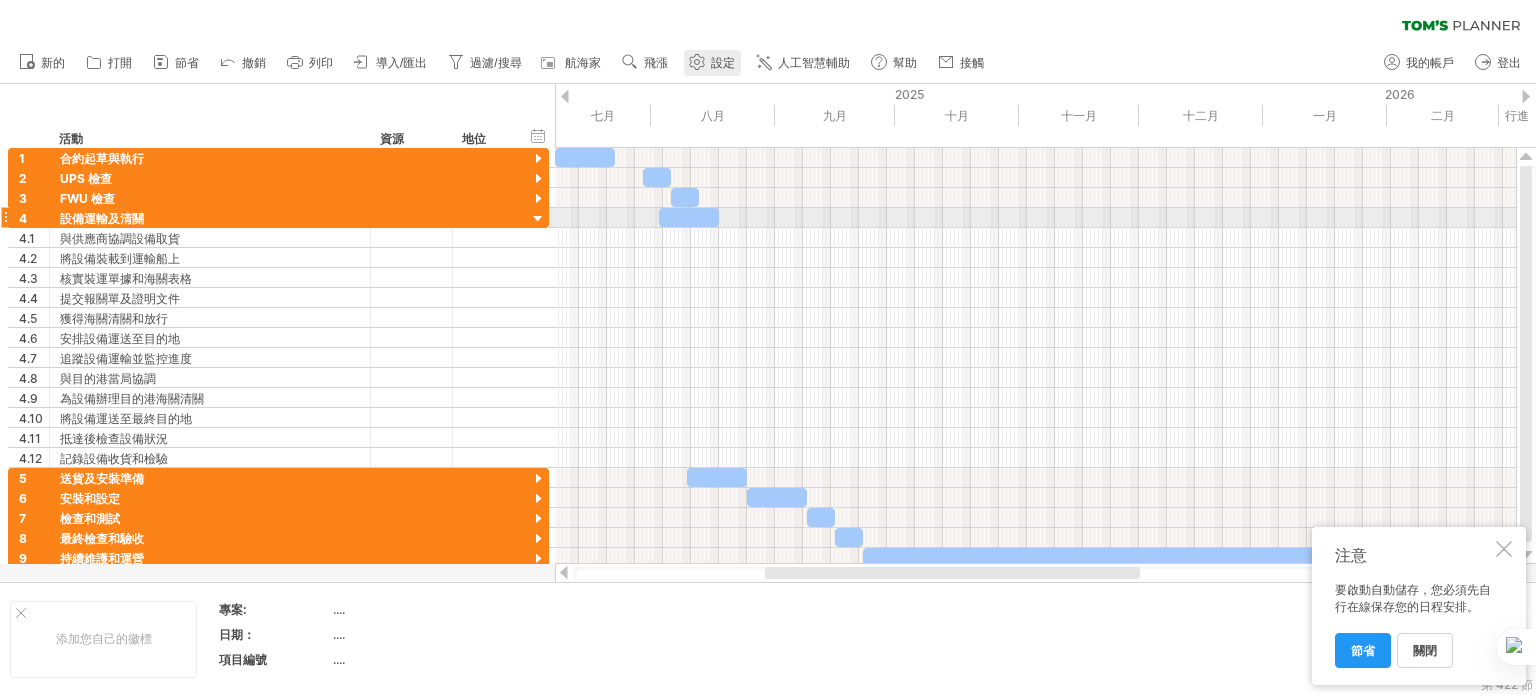 click at bounding box center (538, 219) 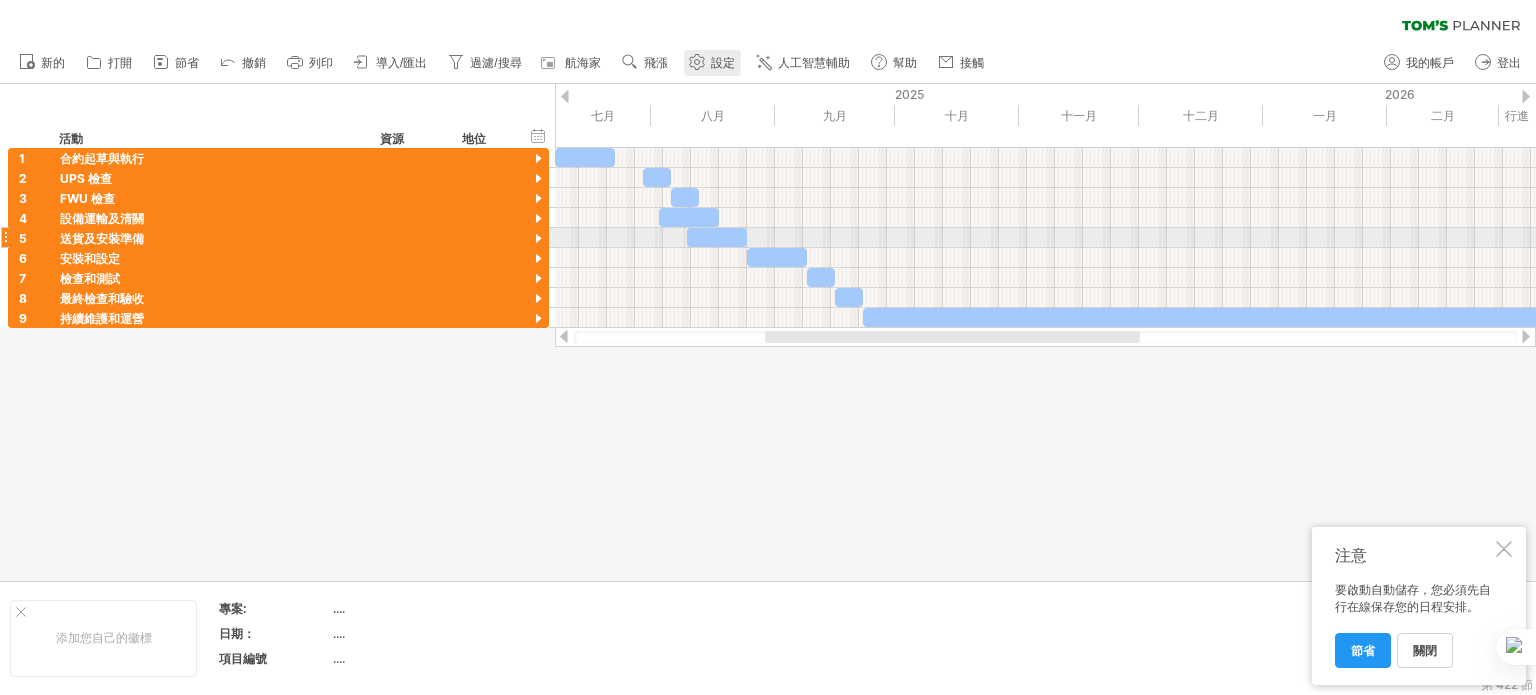 click at bounding box center (538, 239) 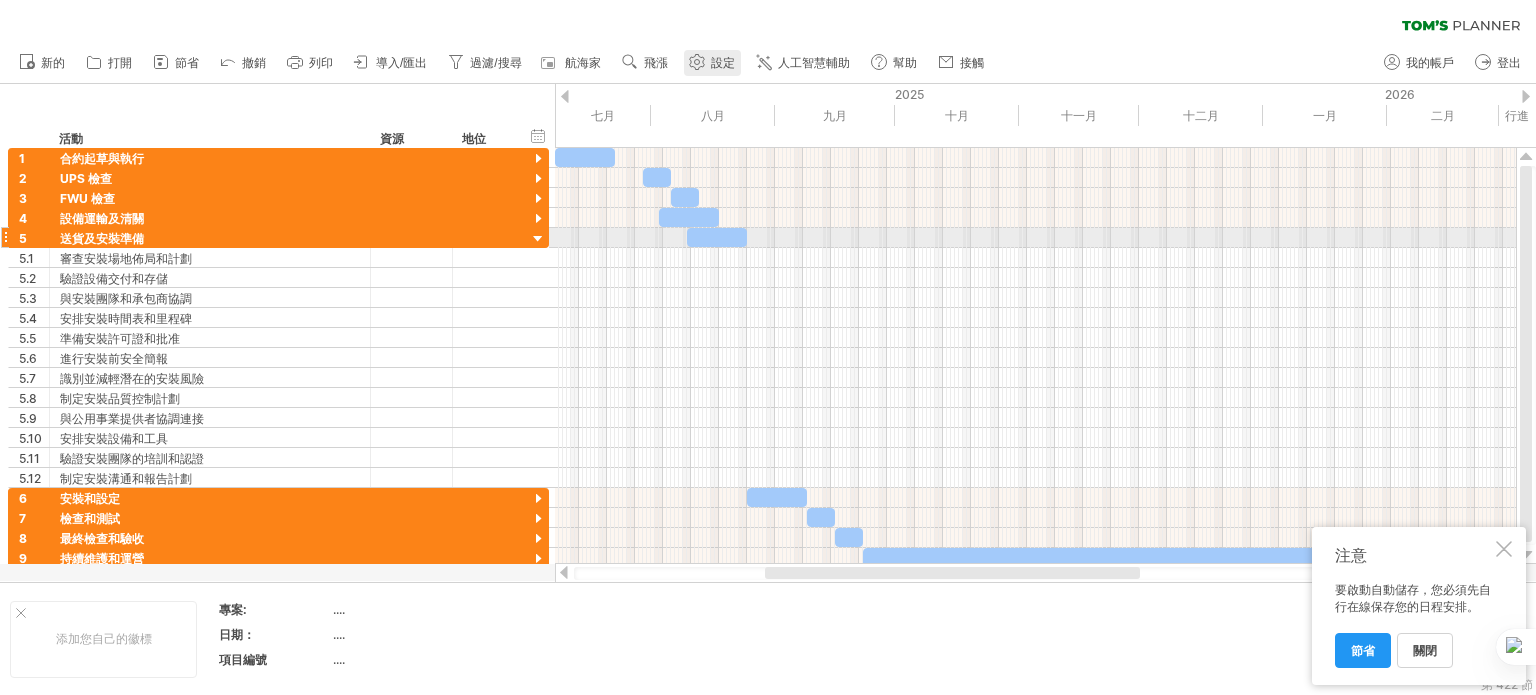 click at bounding box center [538, 239] 